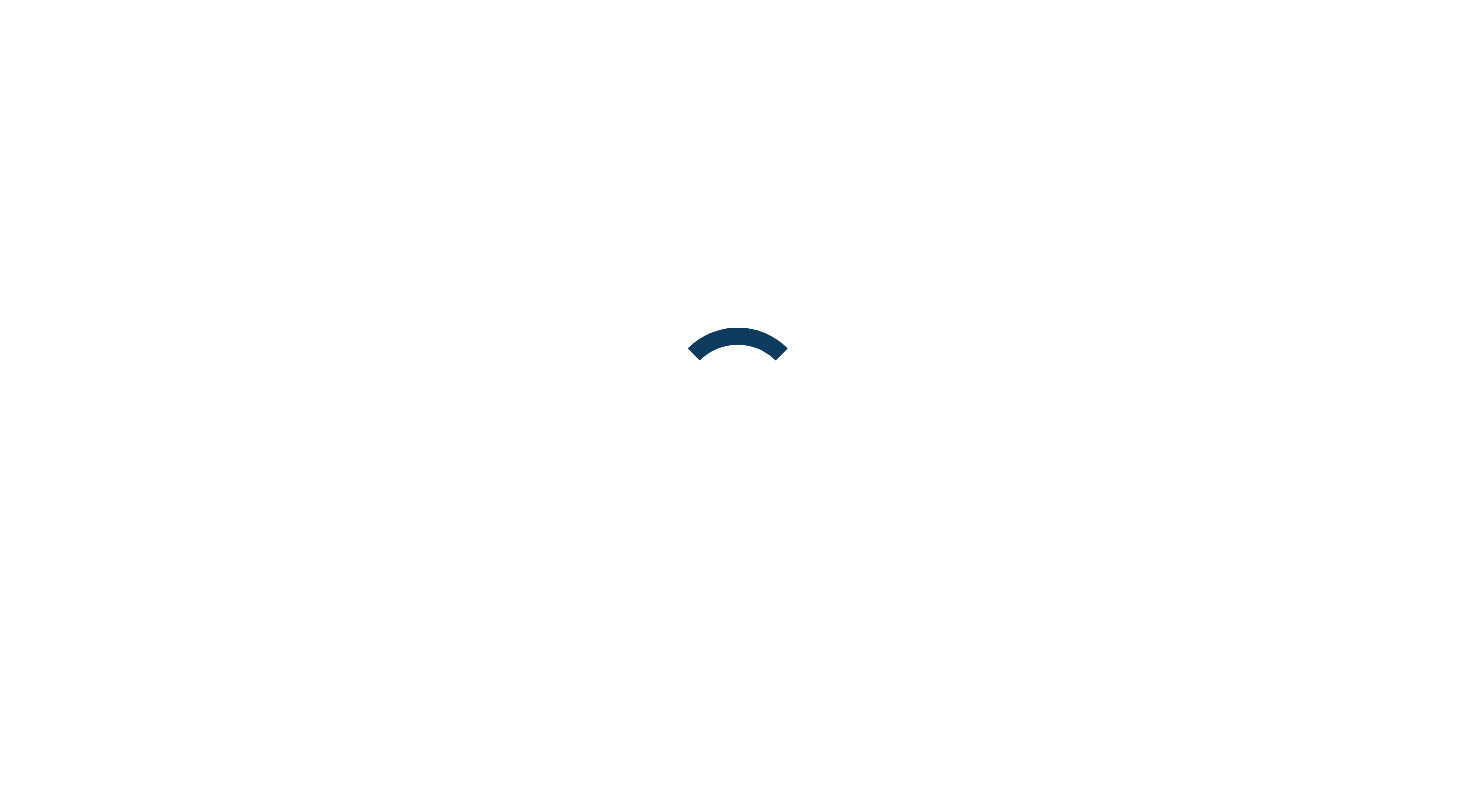 scroll, scrollTop: 0, scrollLeft: 0, axis: both 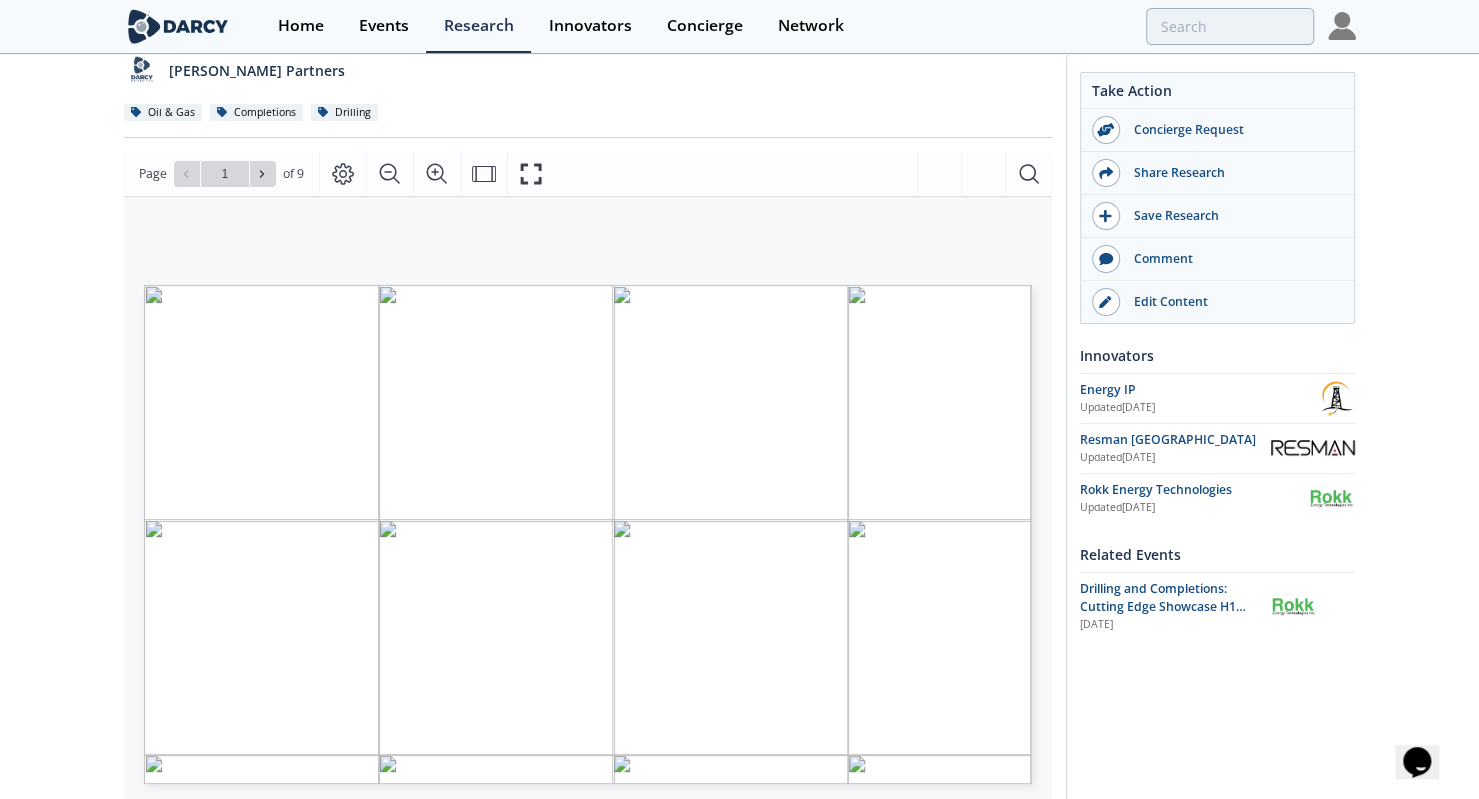 type on "2" 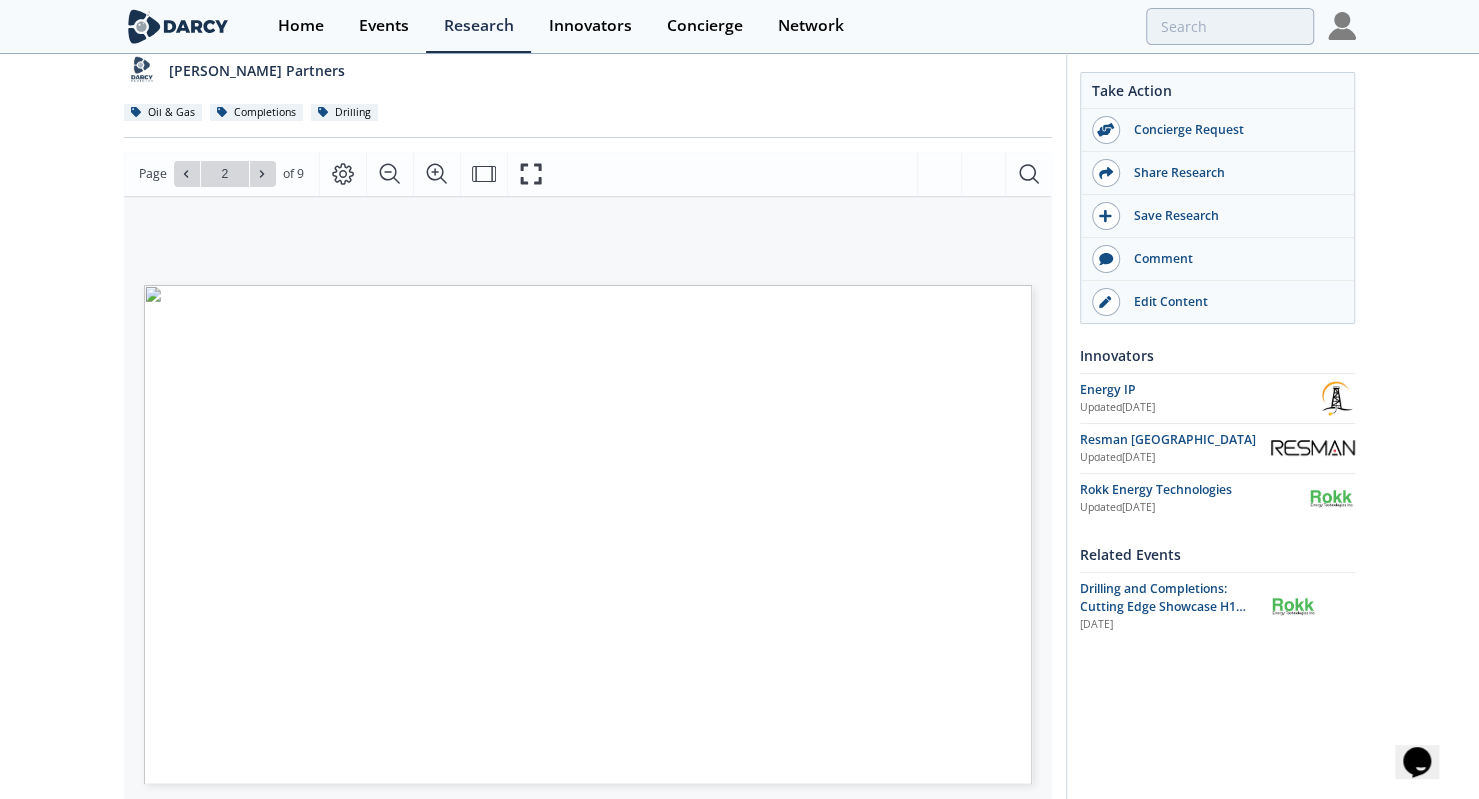 type on "3" 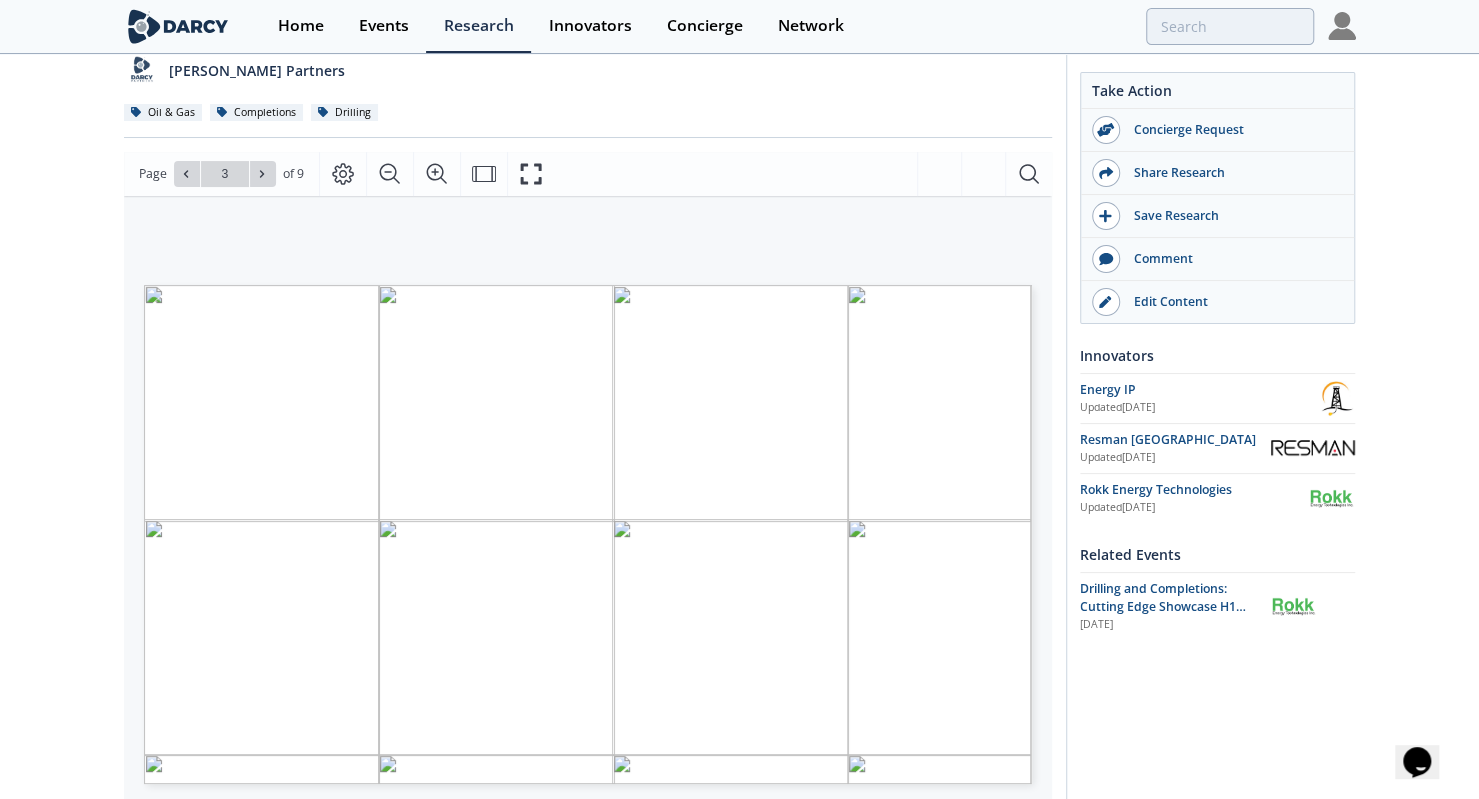 type on "4" 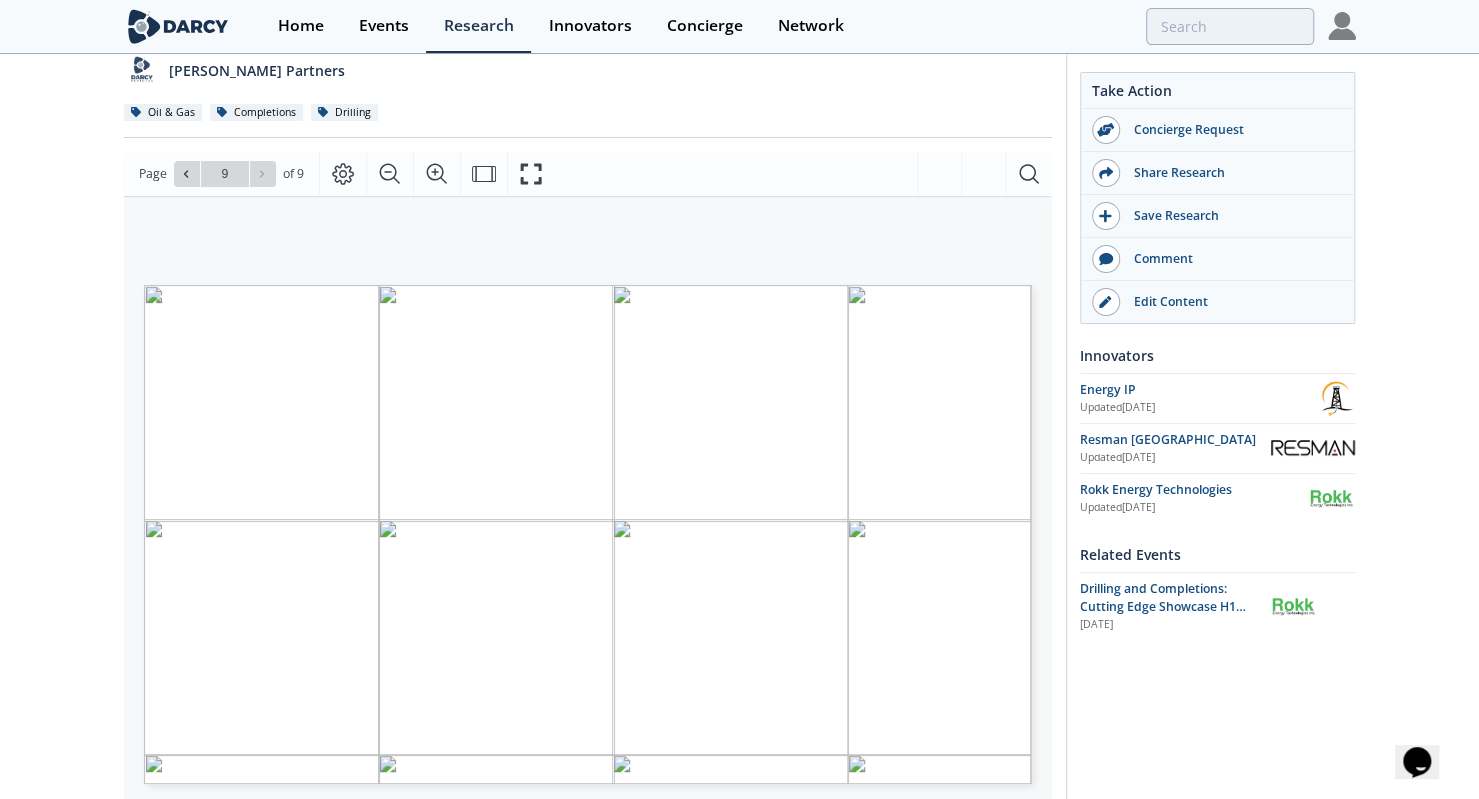 type on "8" 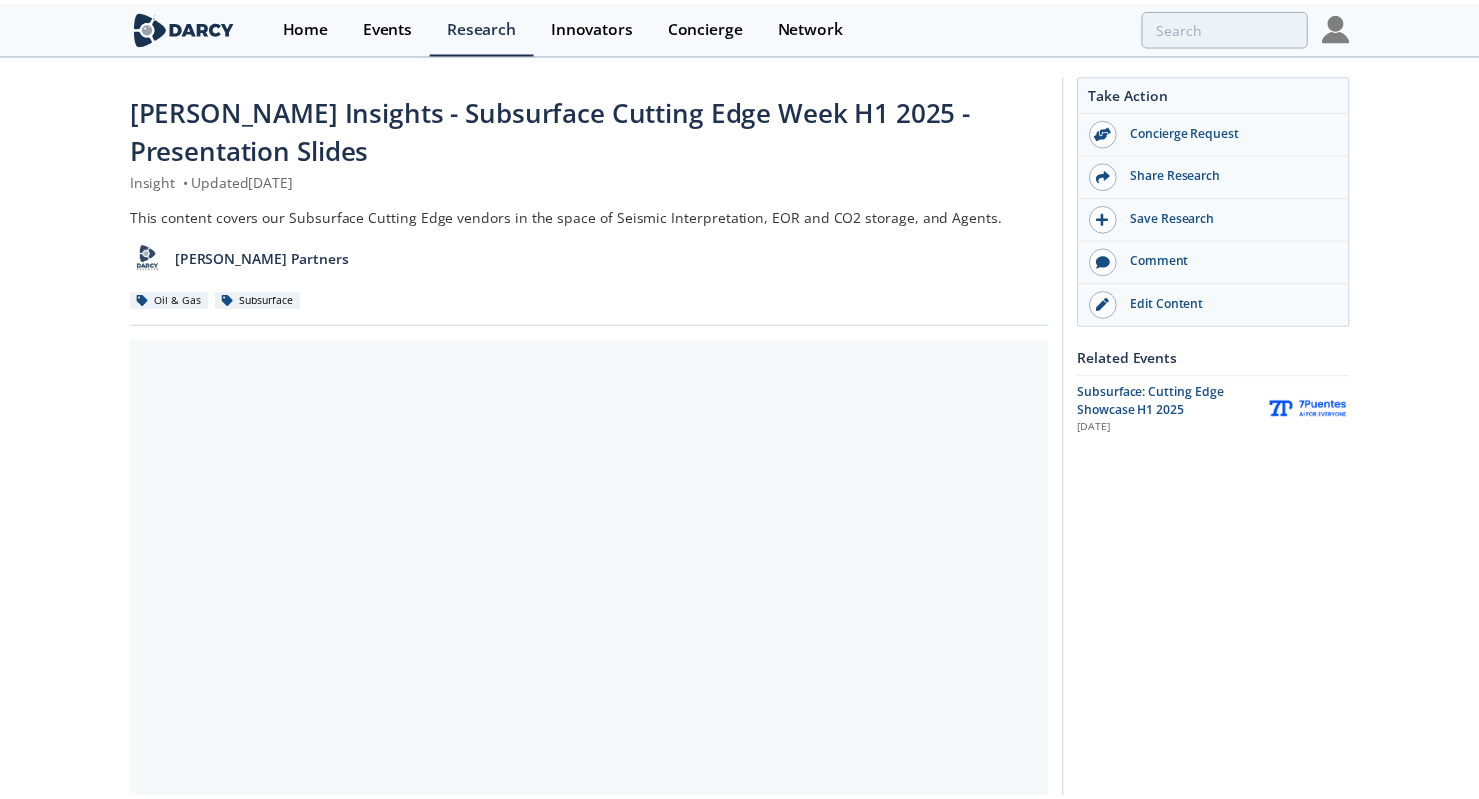 scroll, scrollTop: 0, scrollLeft: 0, axis: both 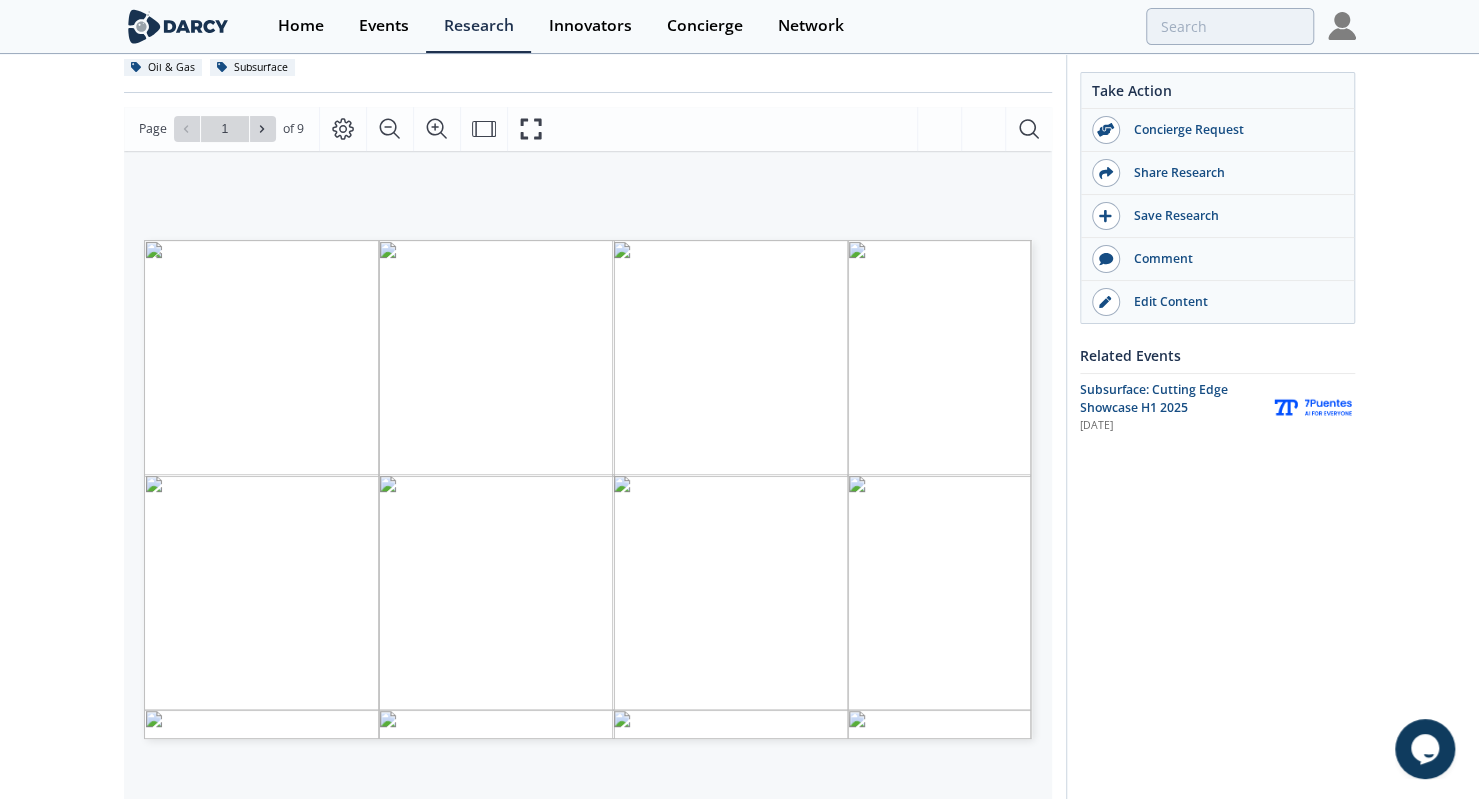 type on "2" 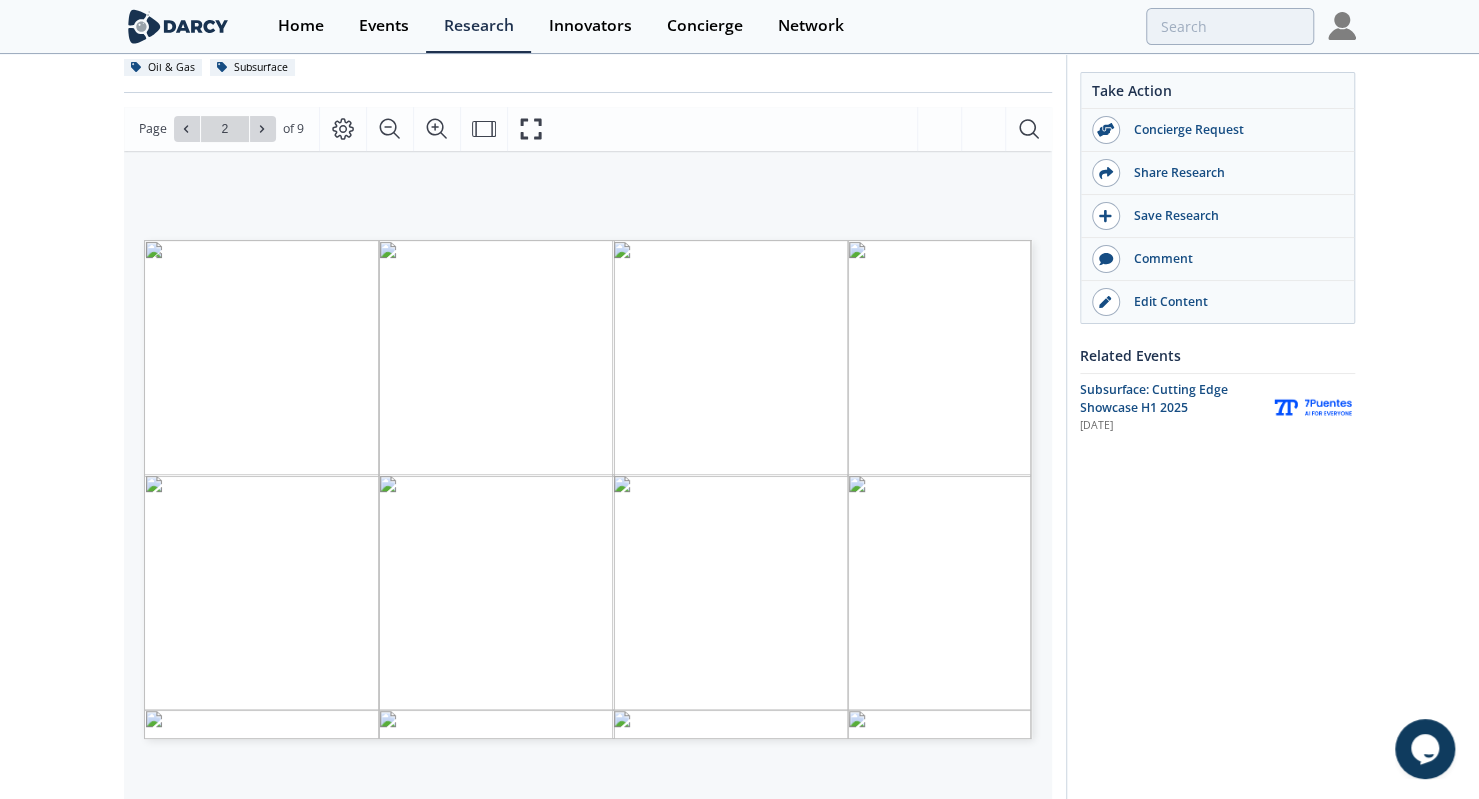 type on "3" 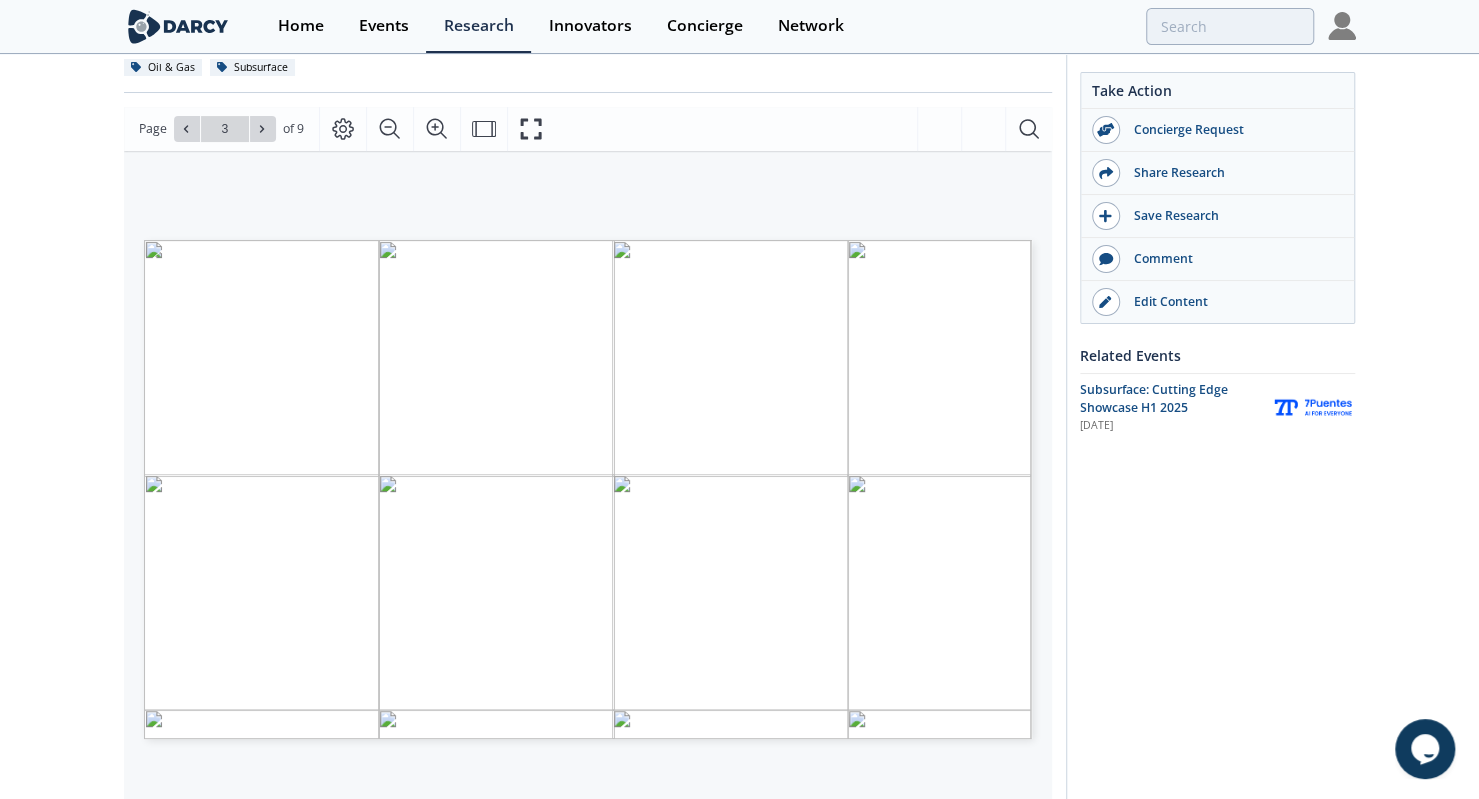 type on "4" 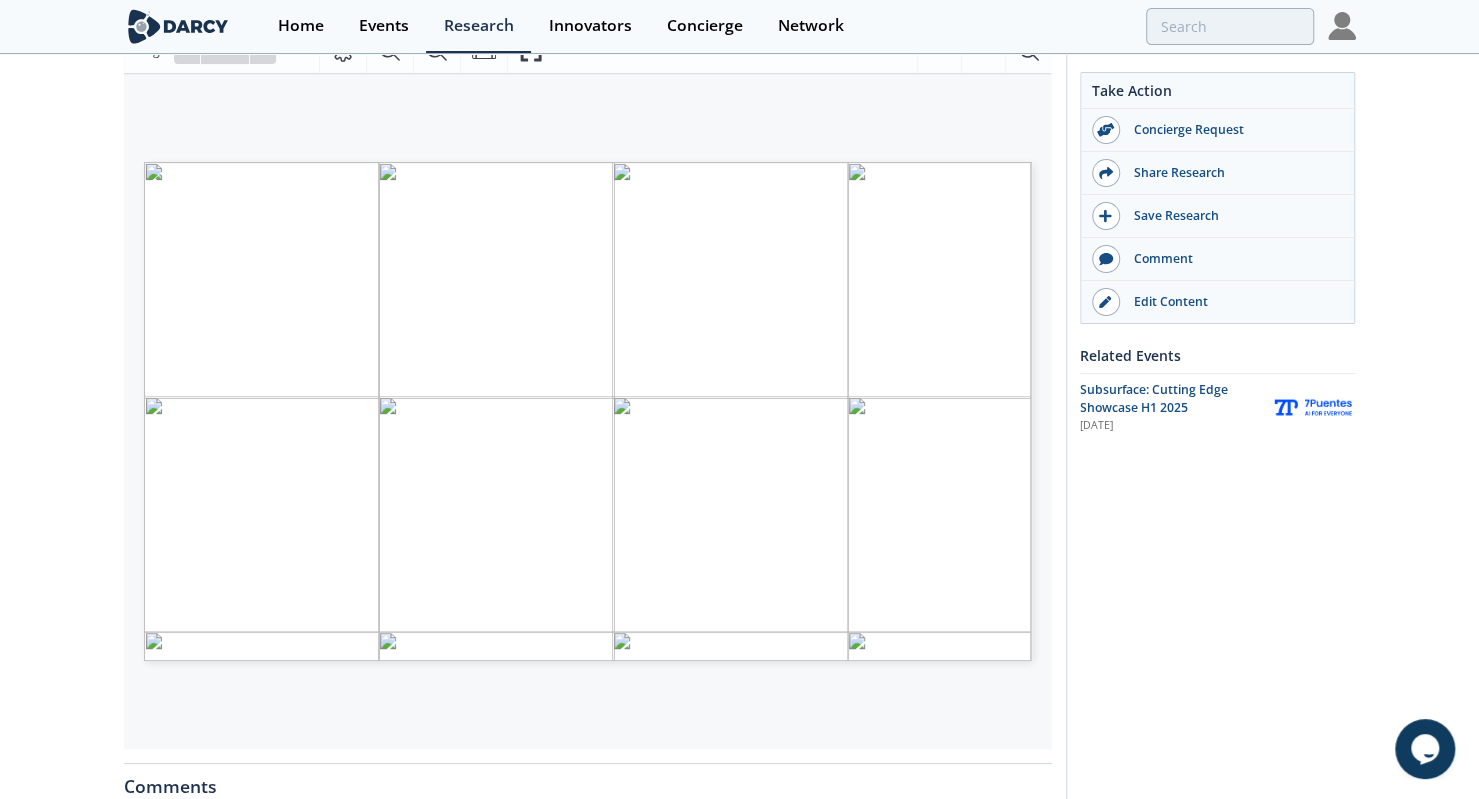 scroll, scrollTop: 310, scrollLeft: 0, axis: vertical 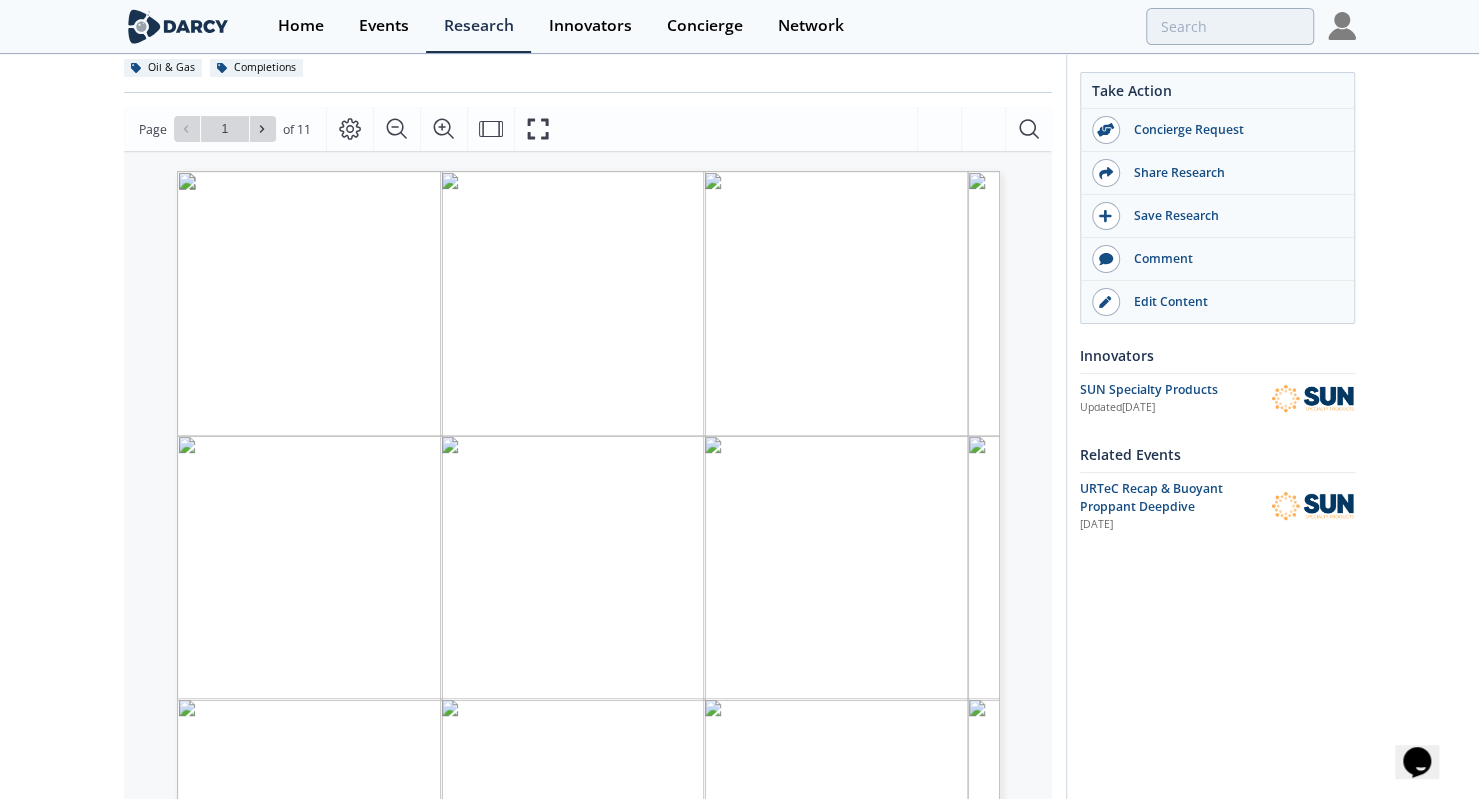 type on "2" 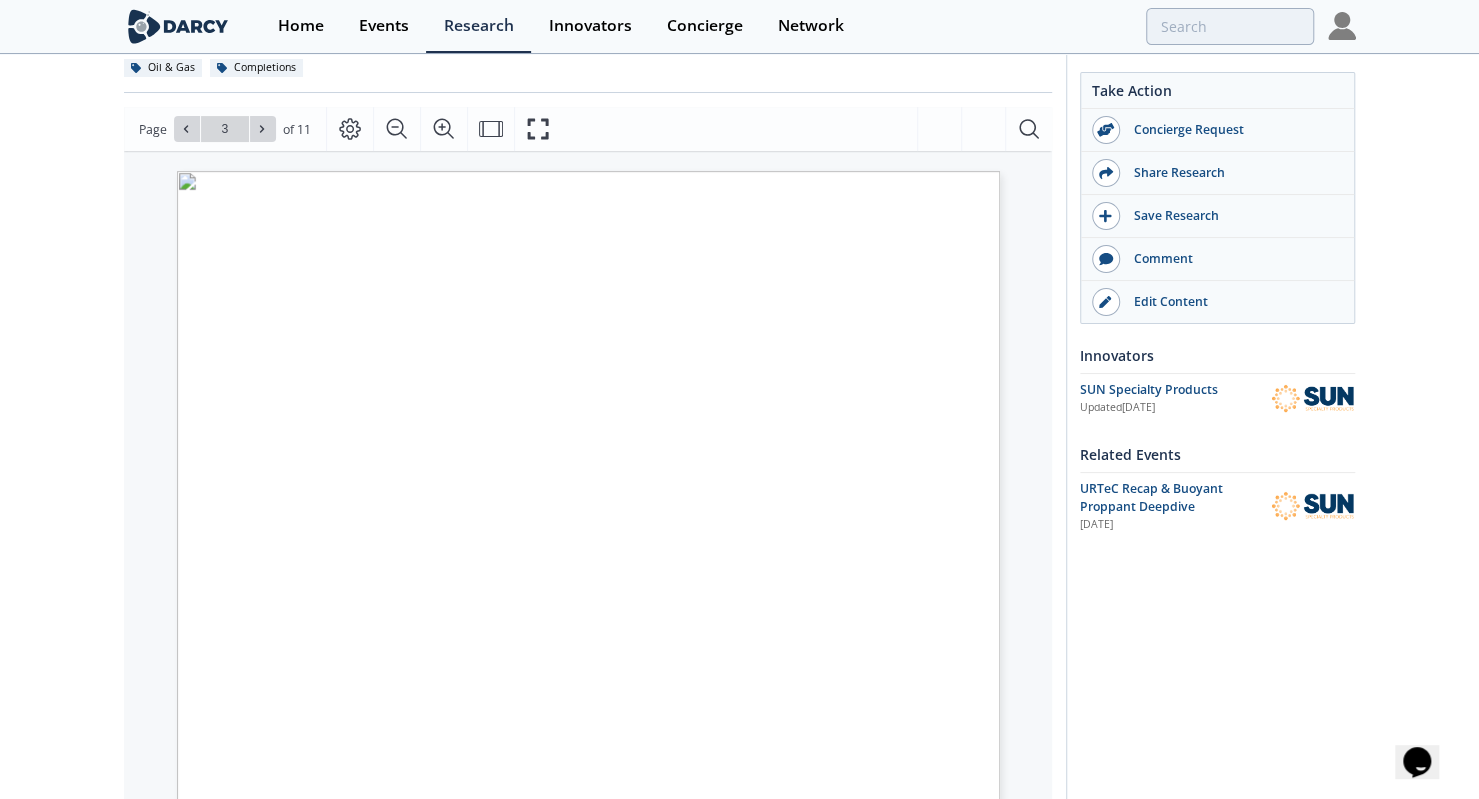 type on "3" 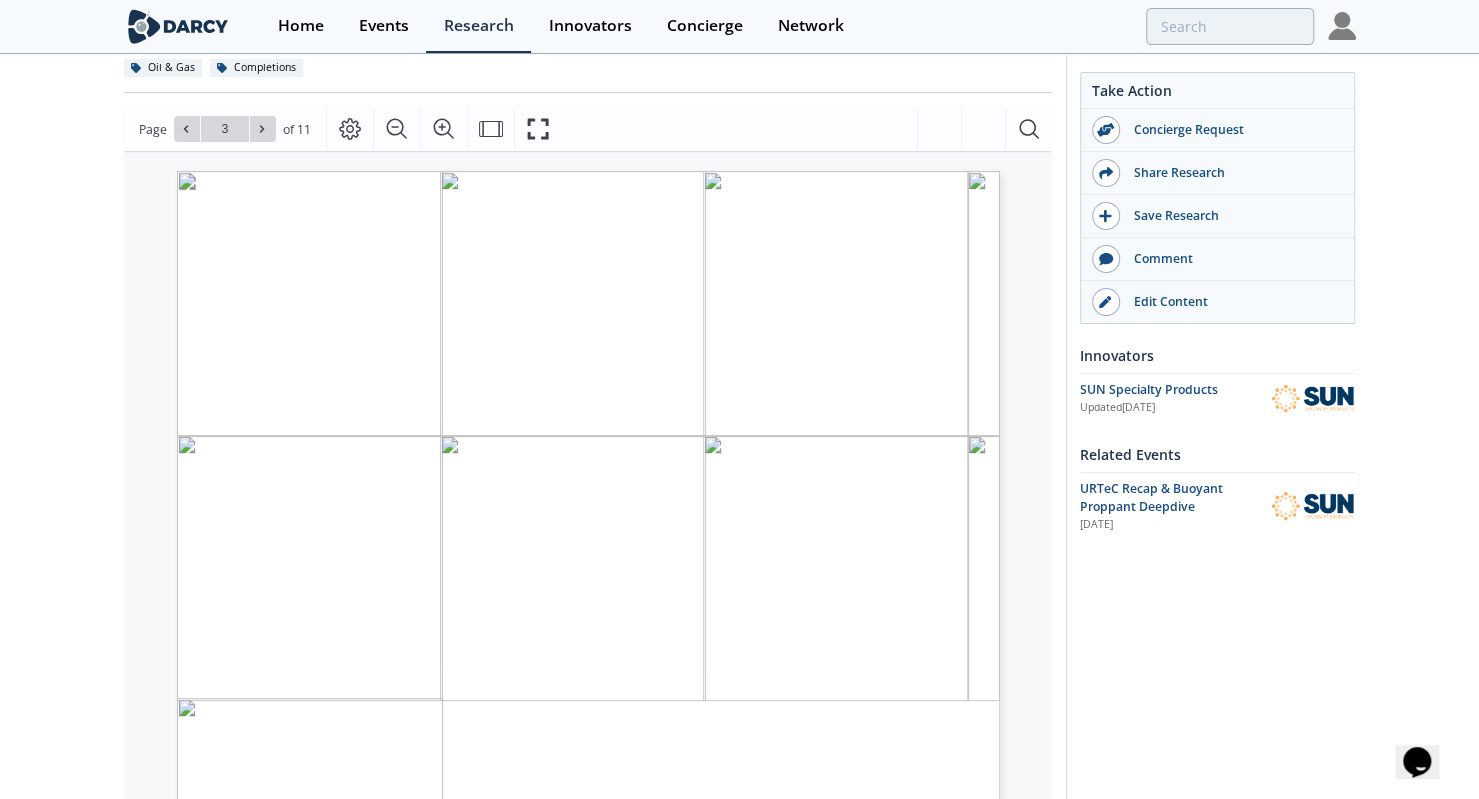 type on "4" 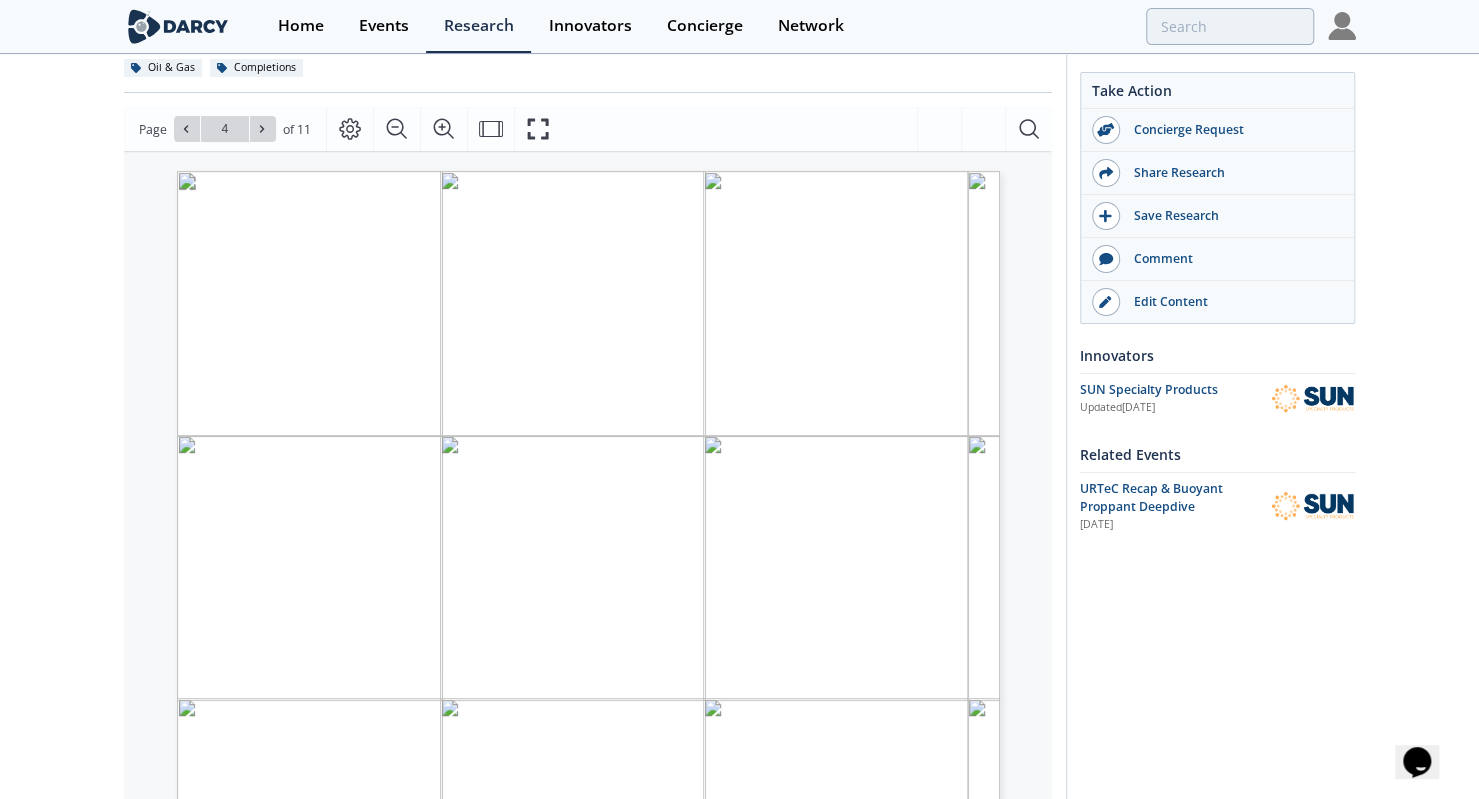 type on "5" 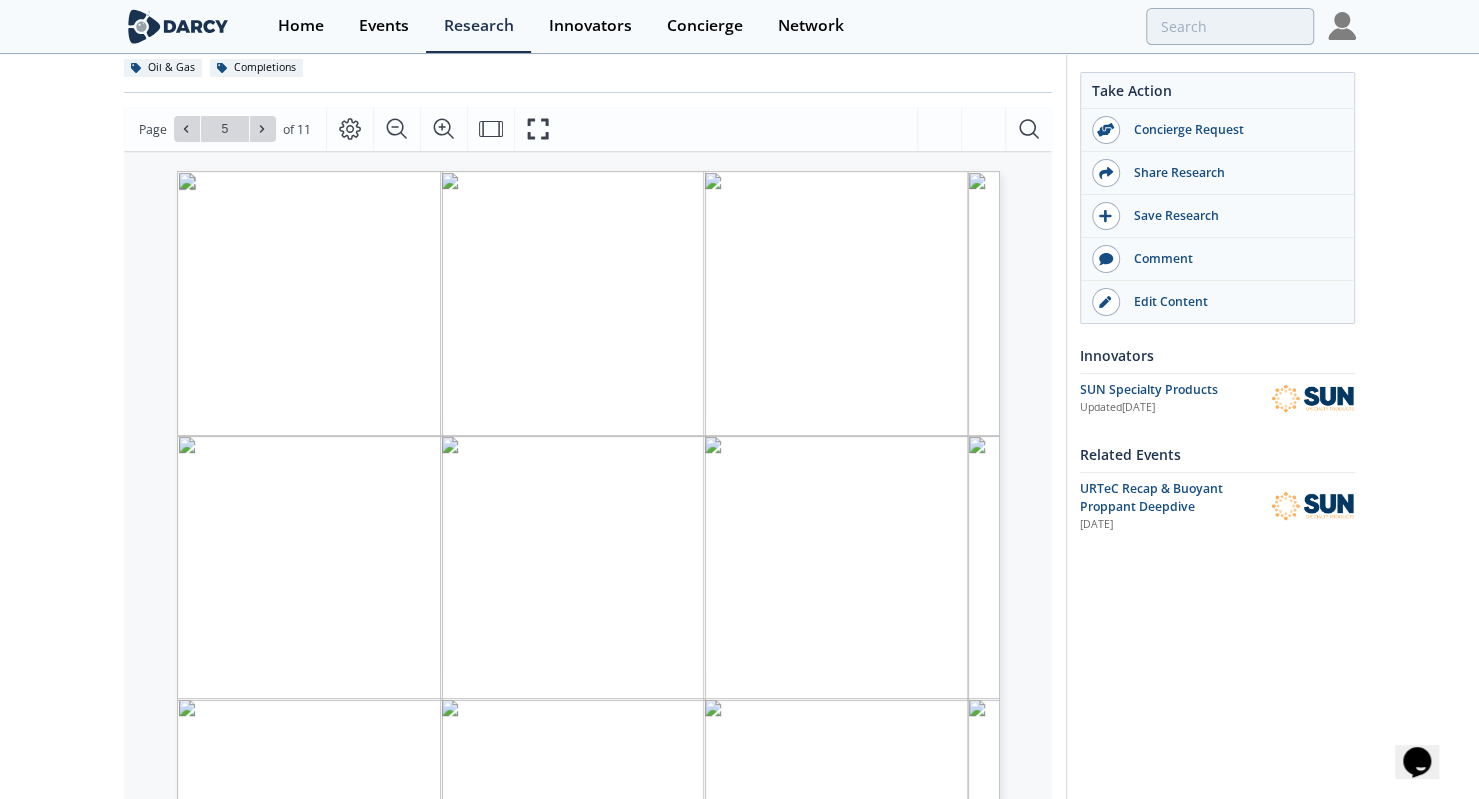 type on "6" 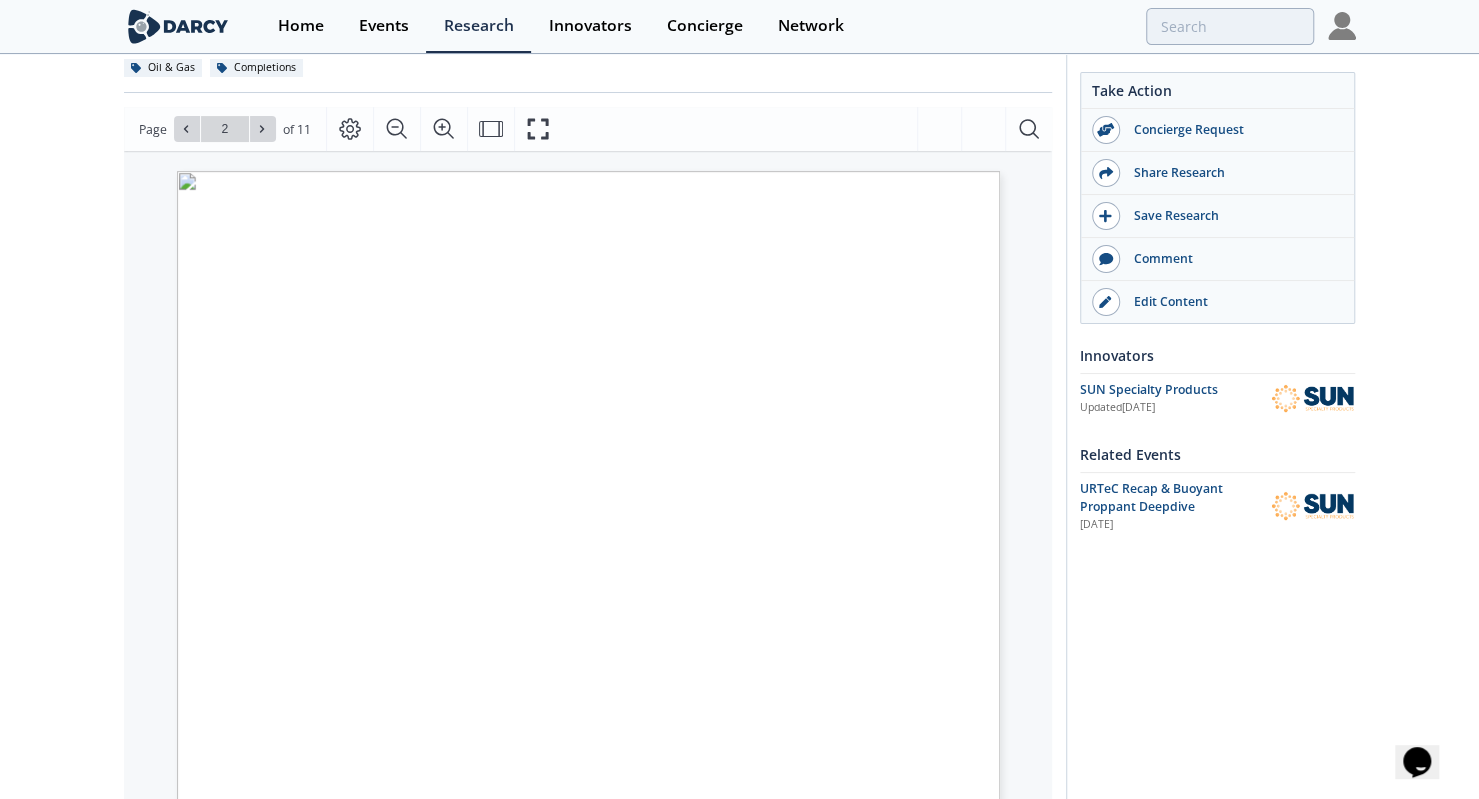 type on "1" 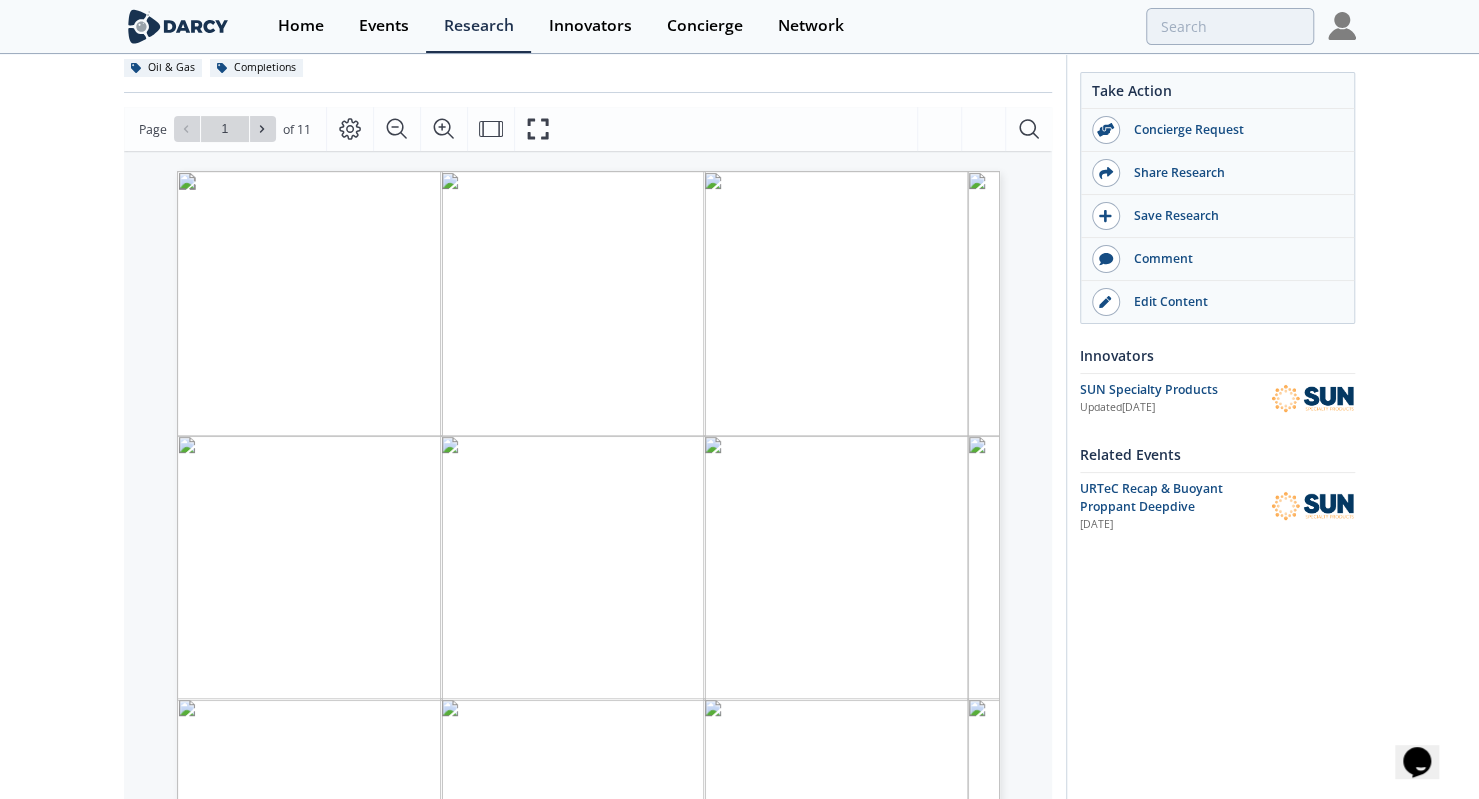 scroll, scrollTop: 0, scrollLeft: 0, axis: both 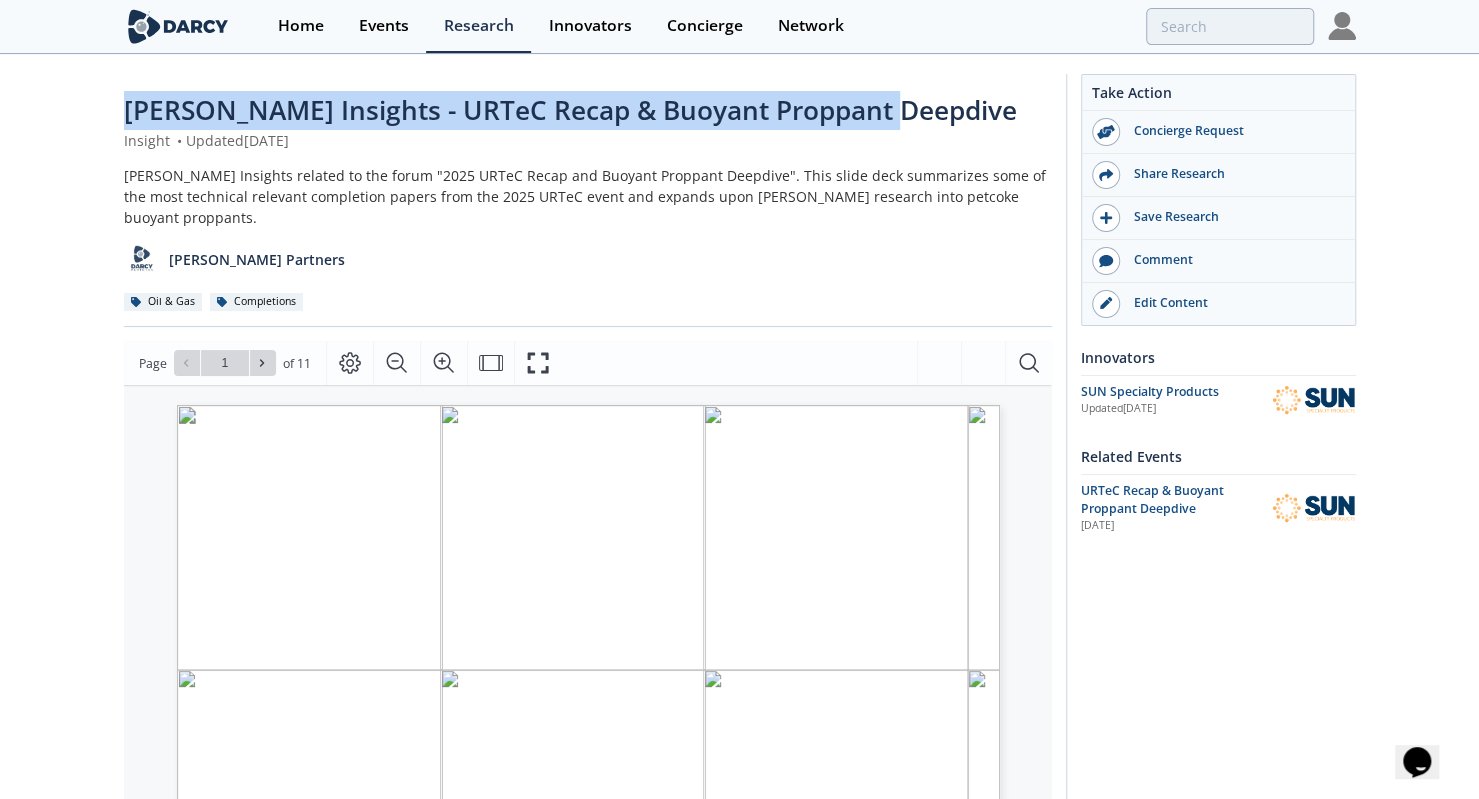 drag, startPoint x: 112, startPoint y: 103, endPoint x: 934, endPoint y: 114, distance: 822.0736 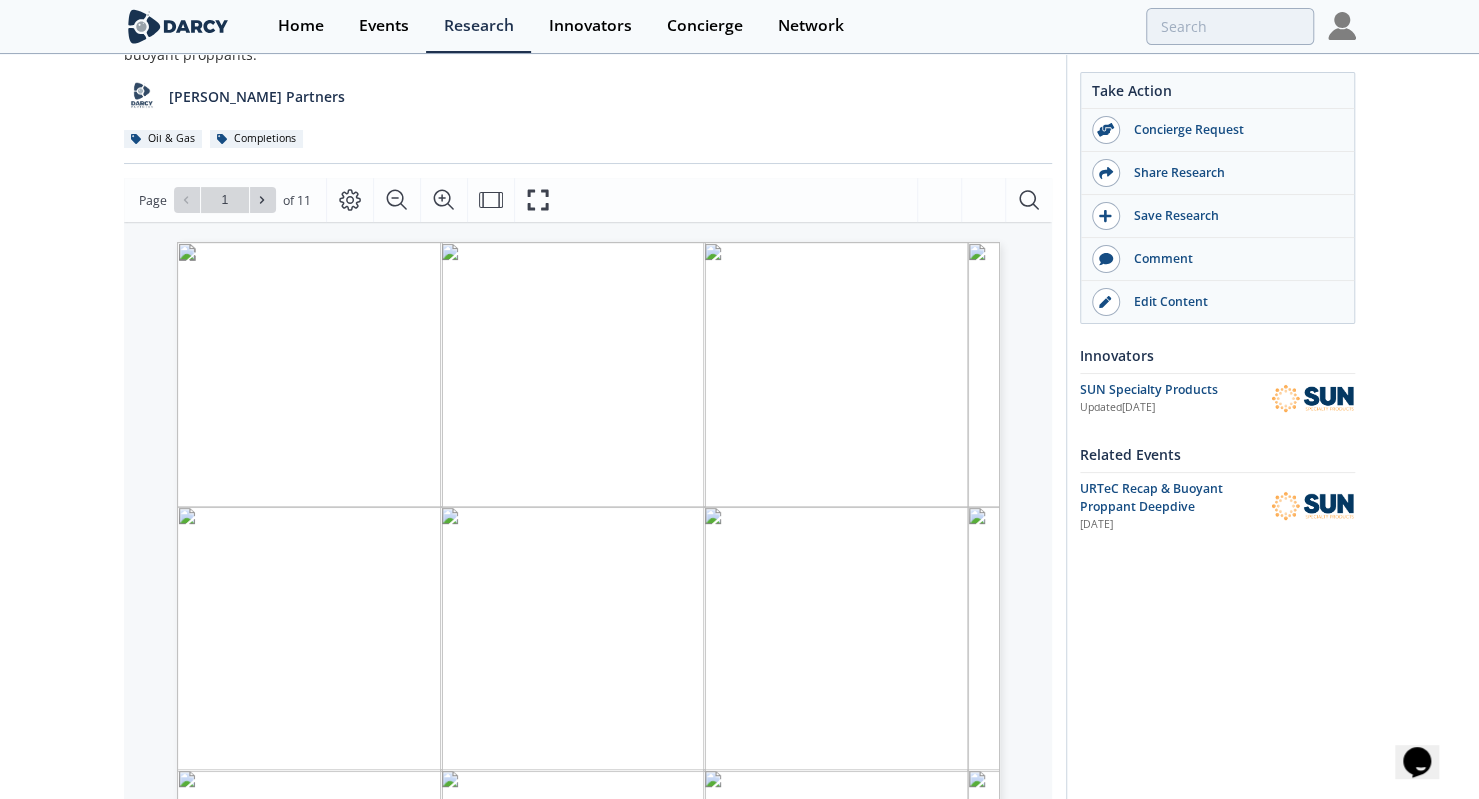 scroll, scrollTop: 164, scrollLeft: 0, axis: vertical 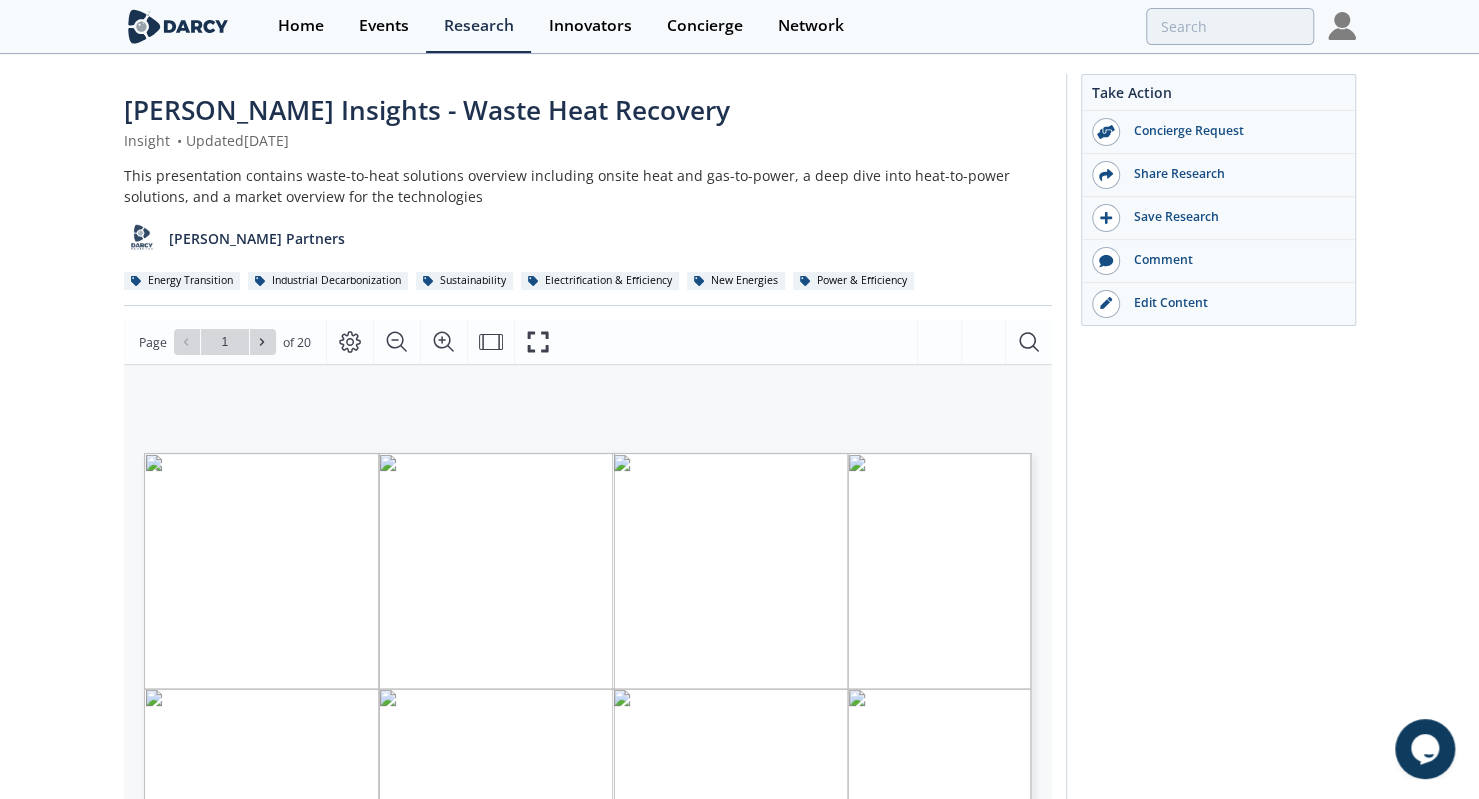 type on "2" 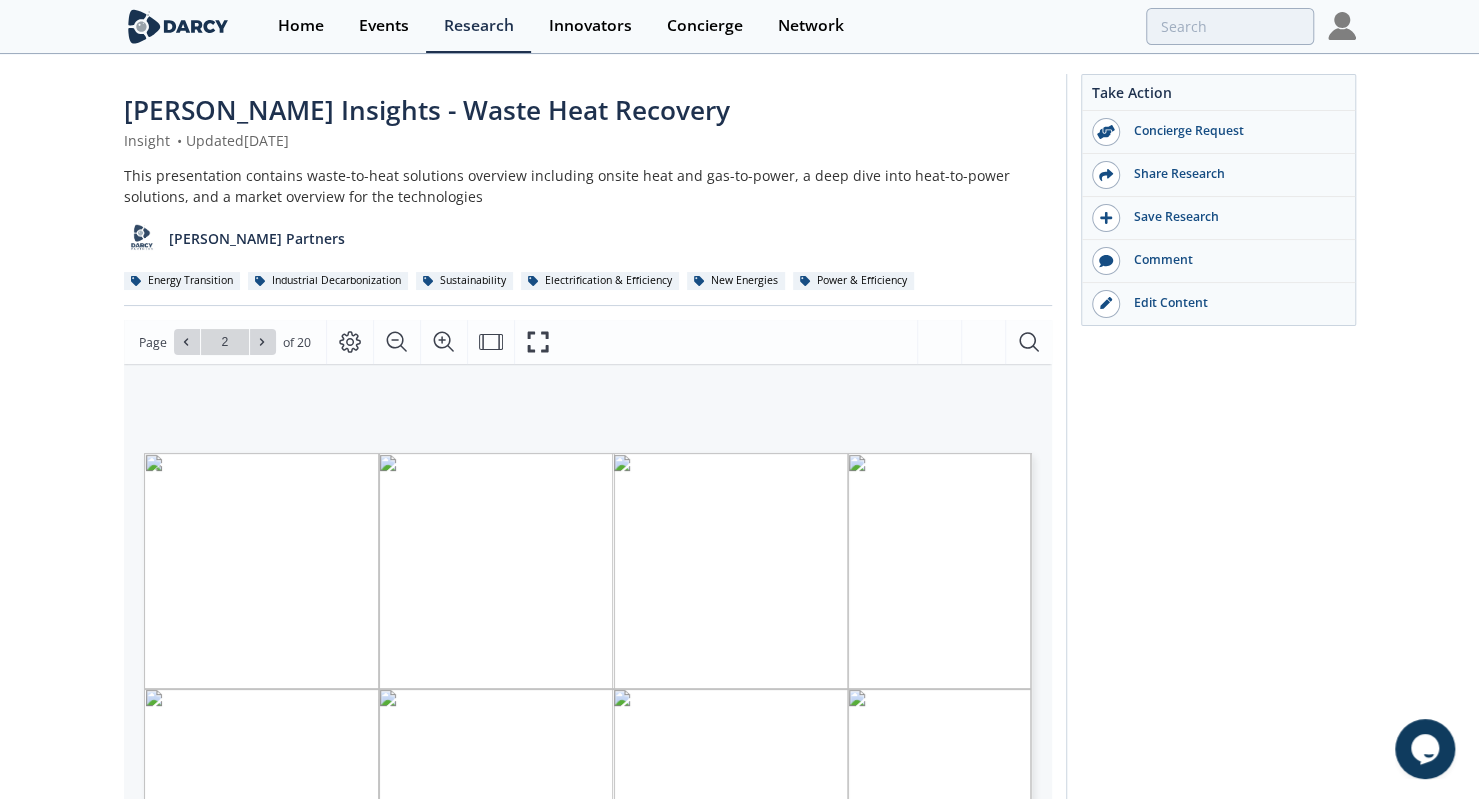 type on "3" 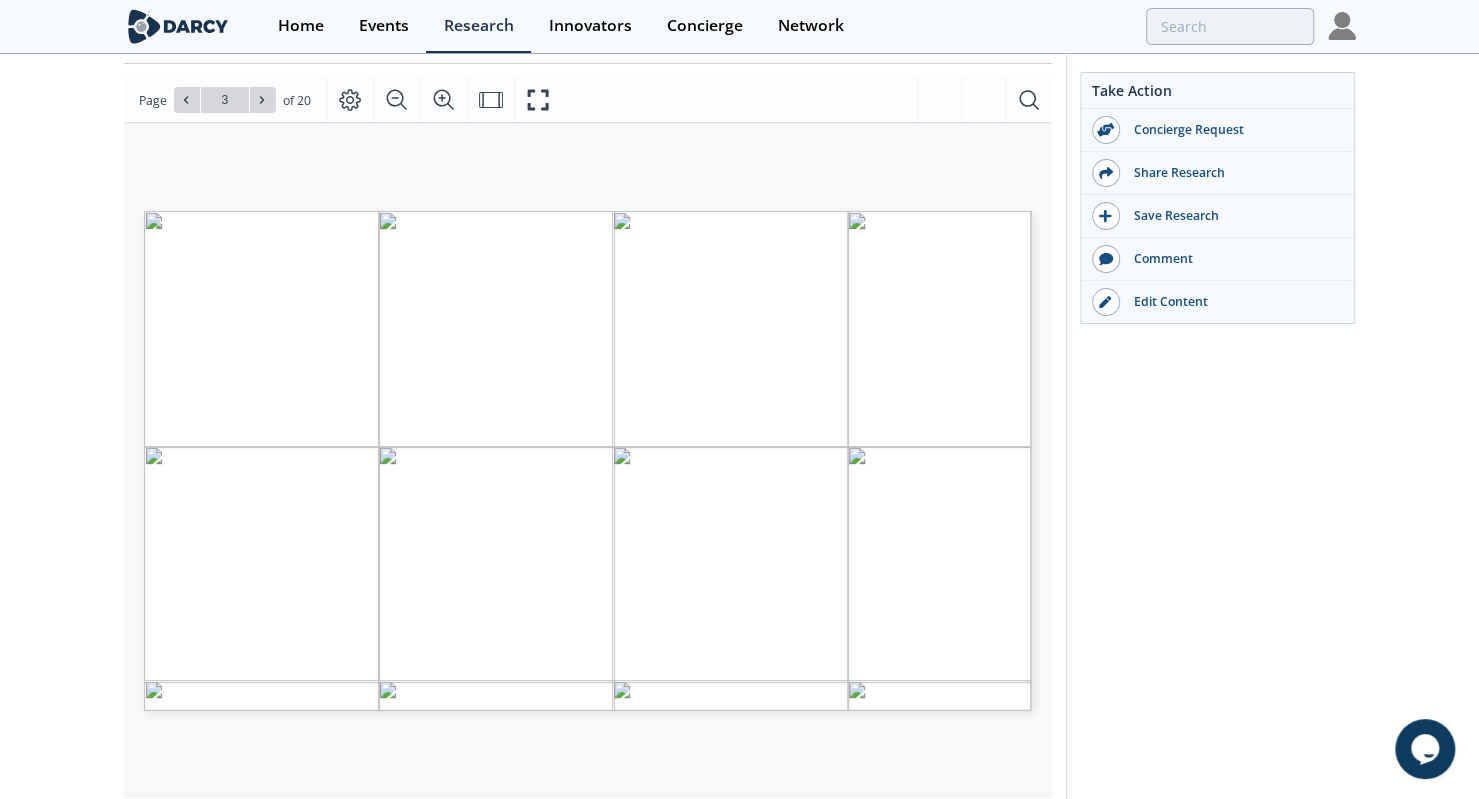 scroll, scrollTop: 265, scrollLeft: 0, axis: vertical 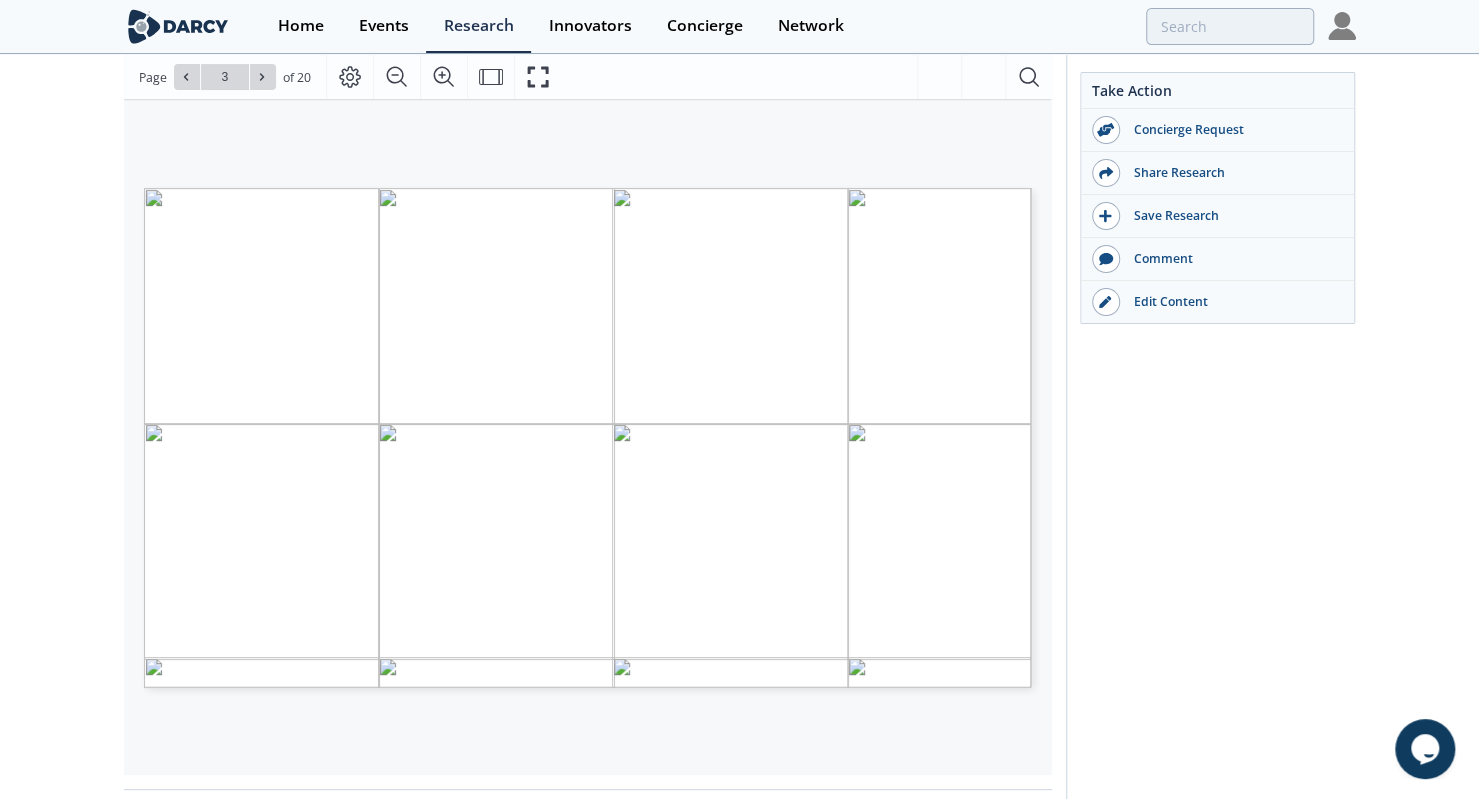 type on "4" 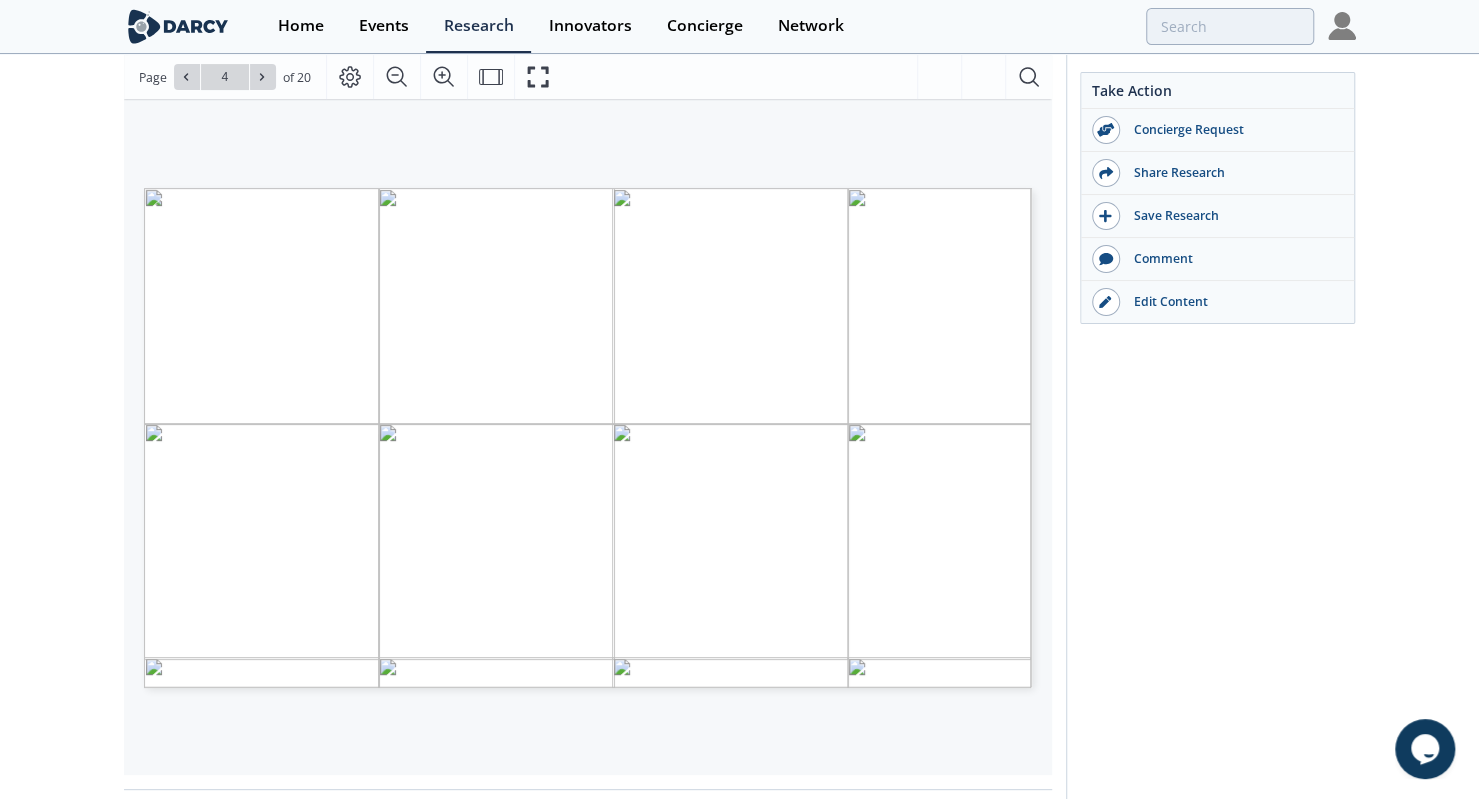 type on "5" 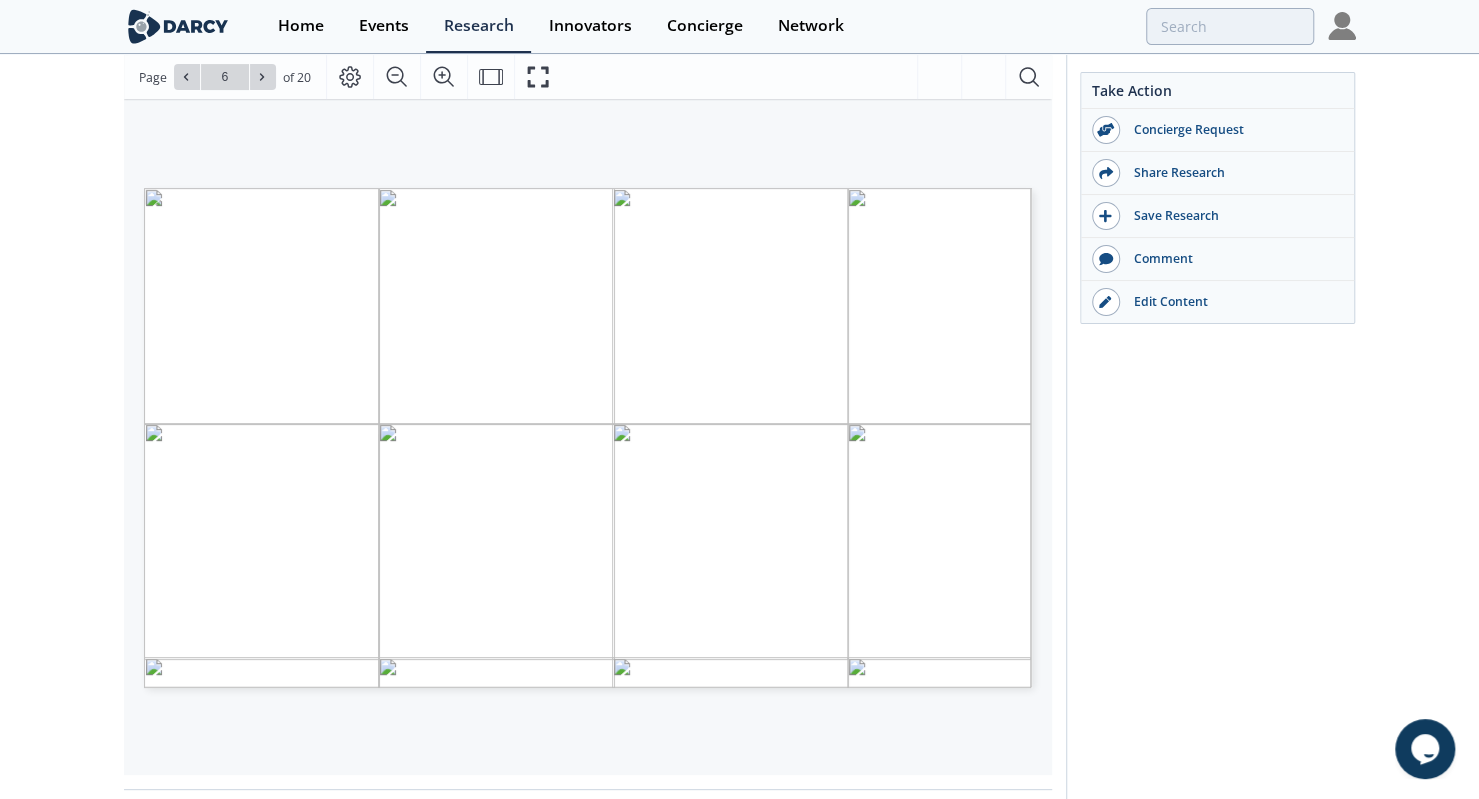 type on "7" 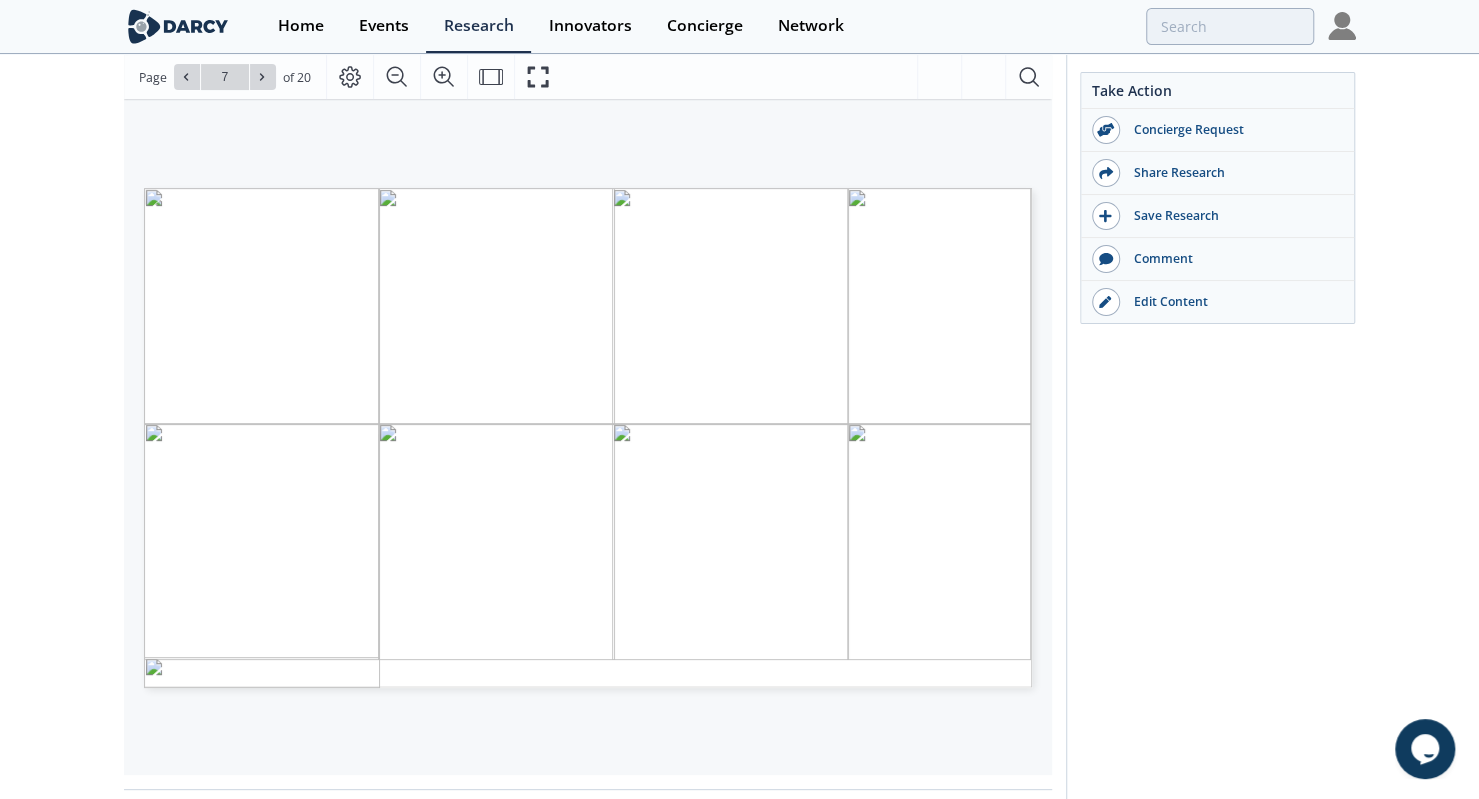 type on "8" 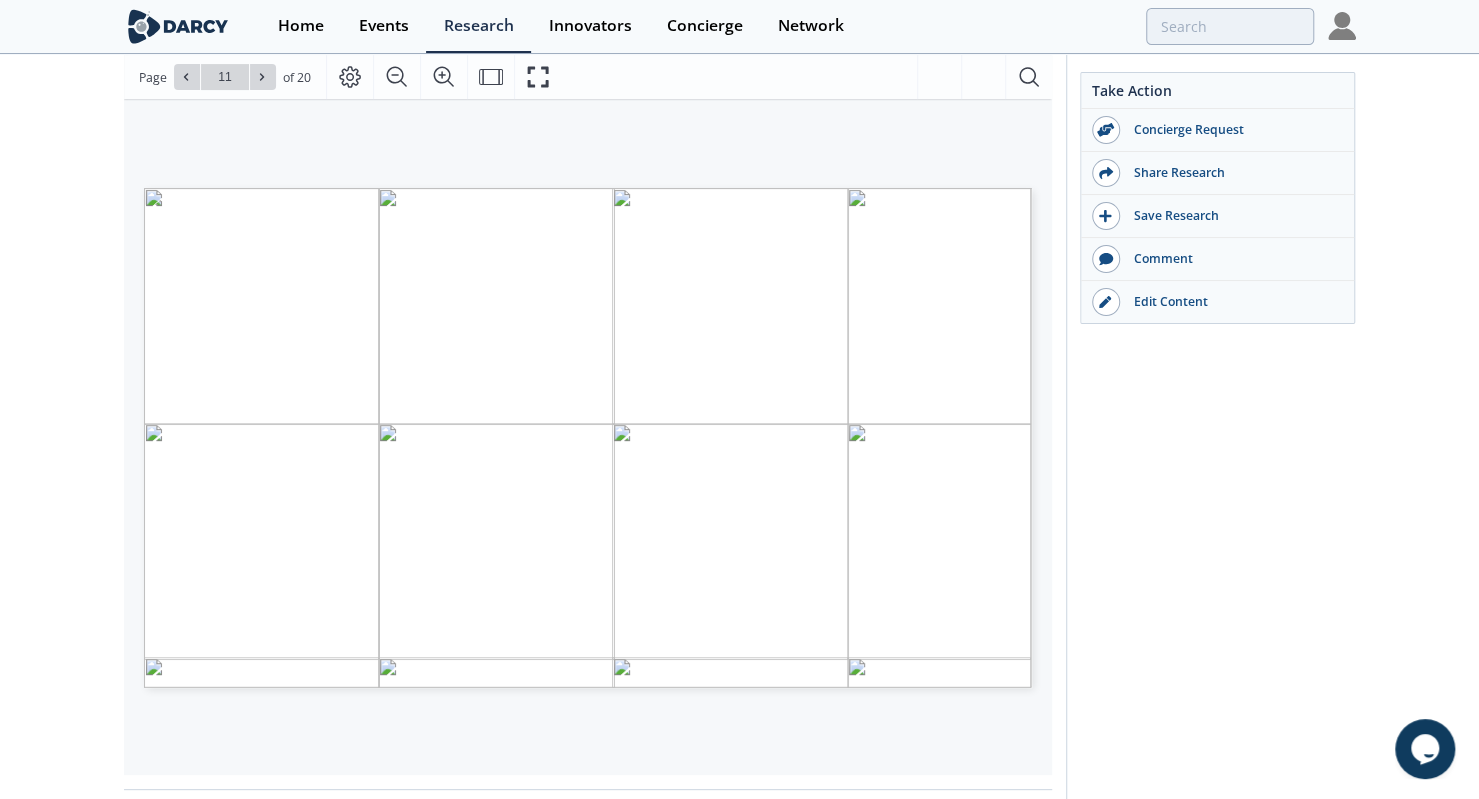 type on "12" 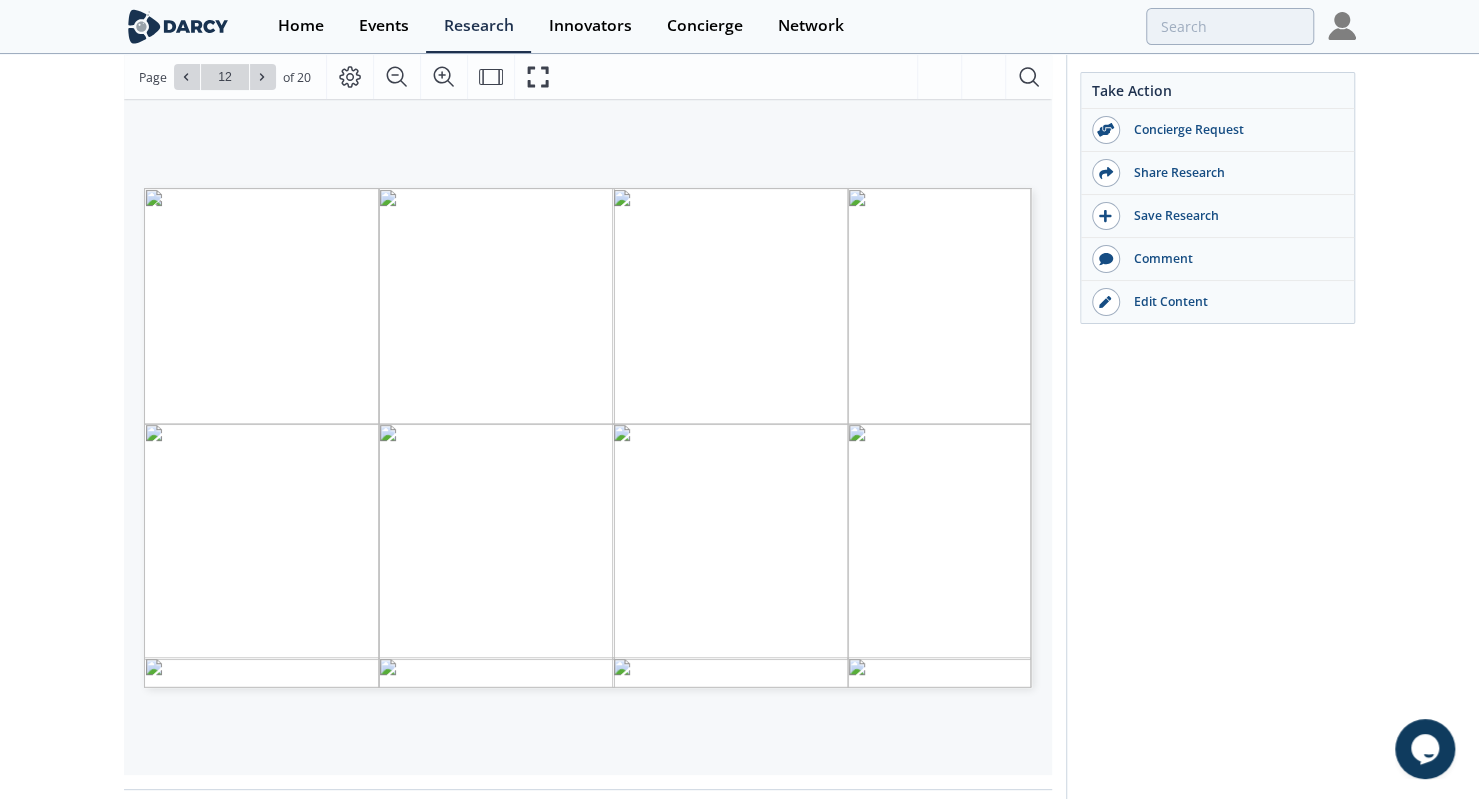type on "13" 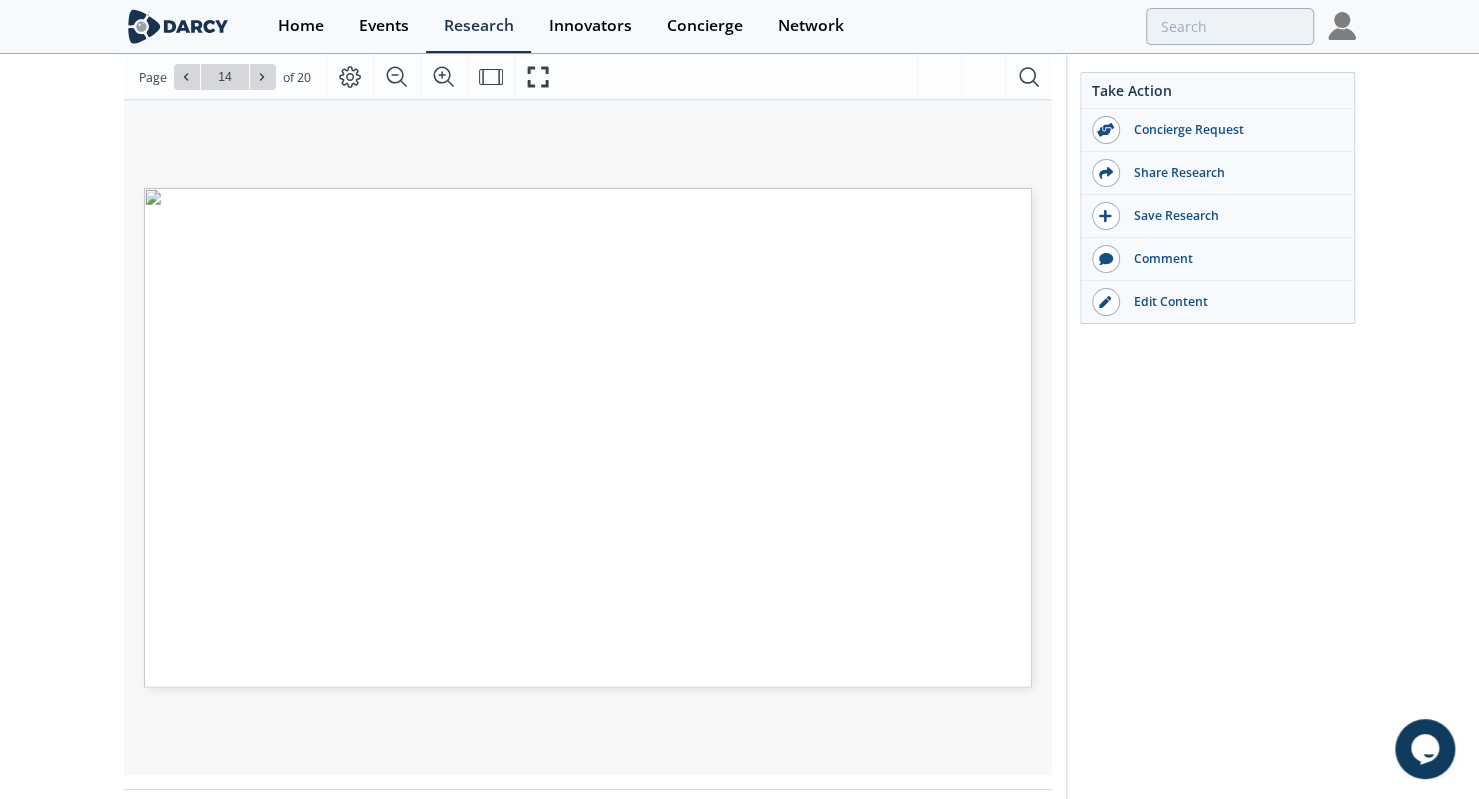 type on "15" 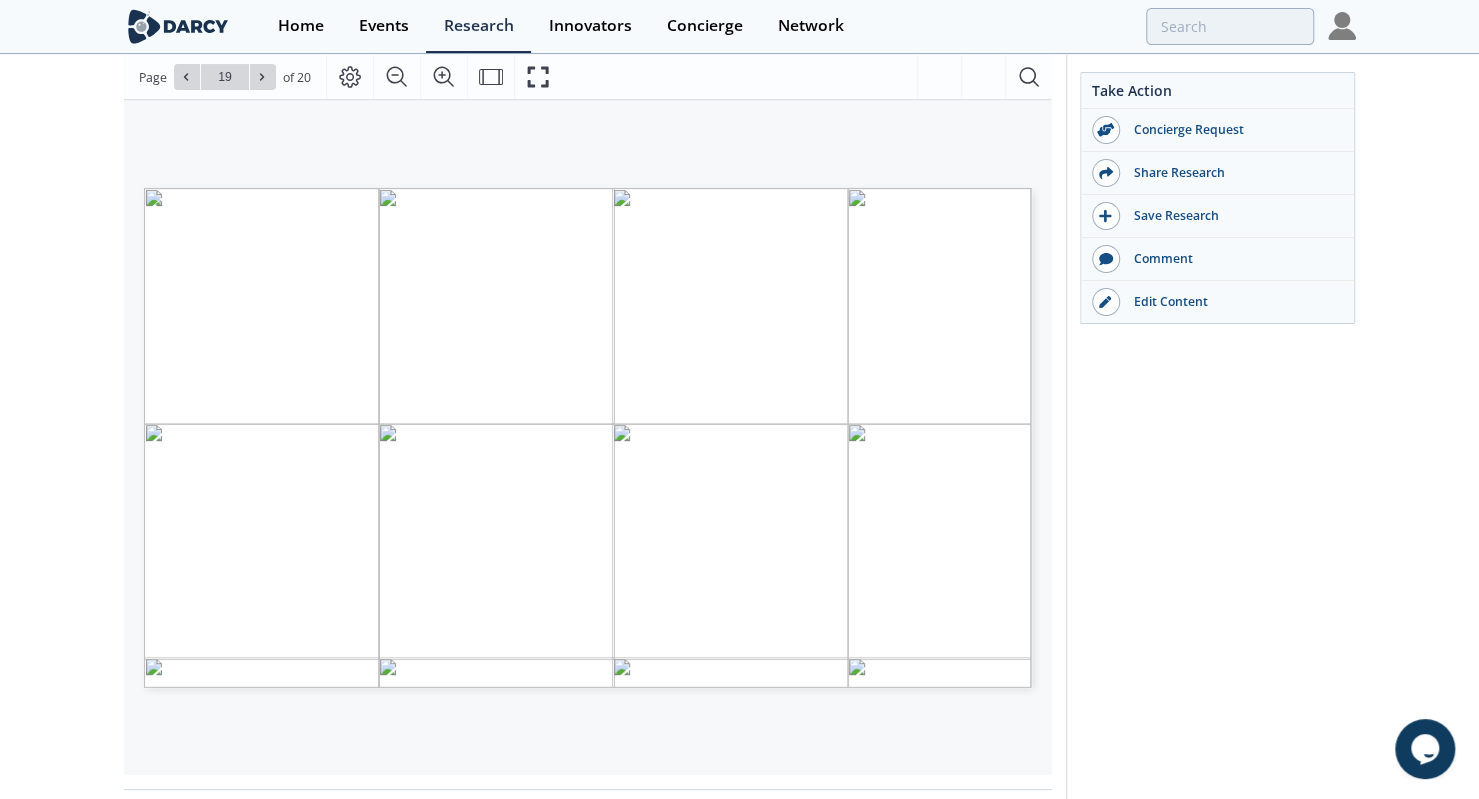 type on "20" 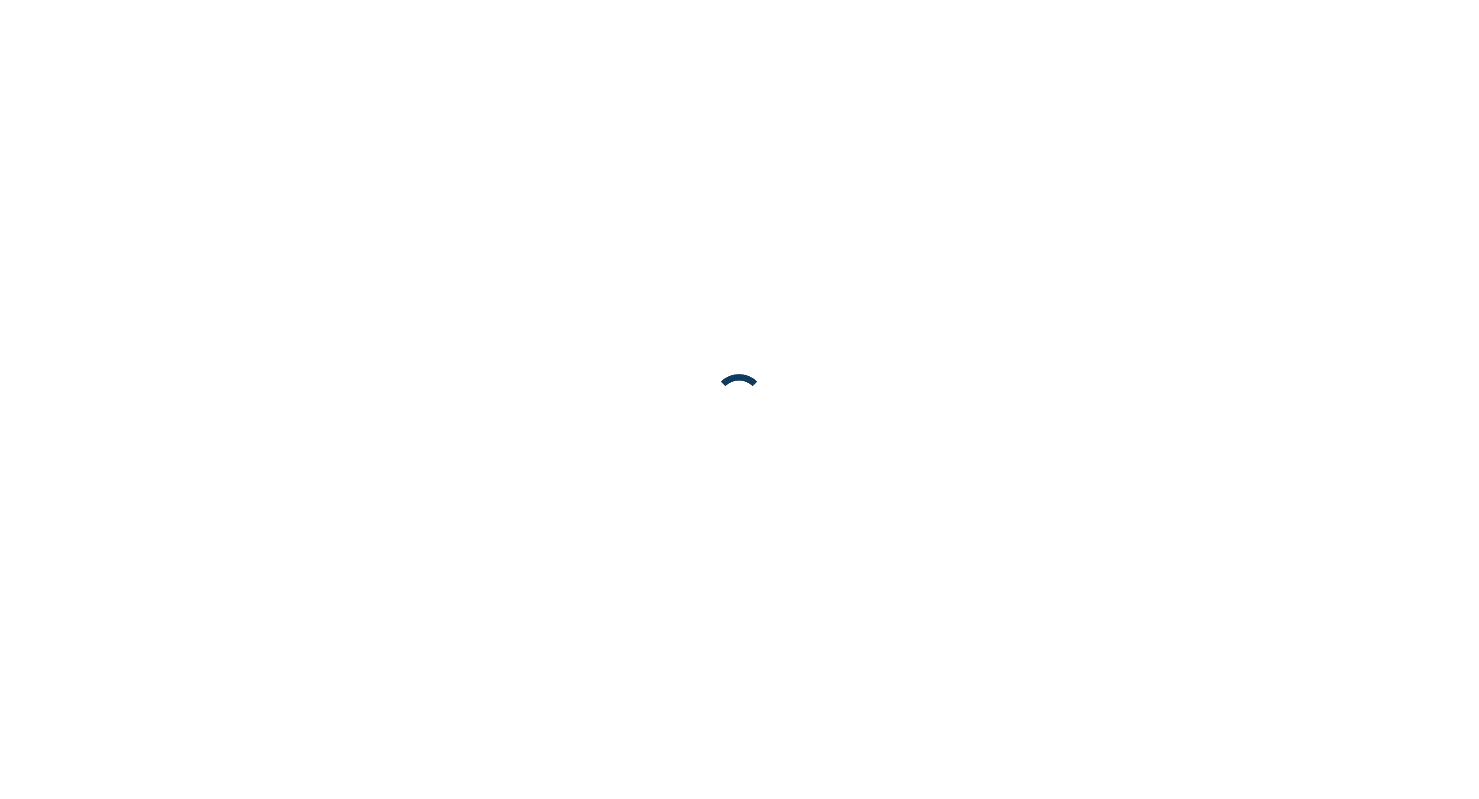 scroll, scrollTop: 0, scrollLeft: 0, axis: both 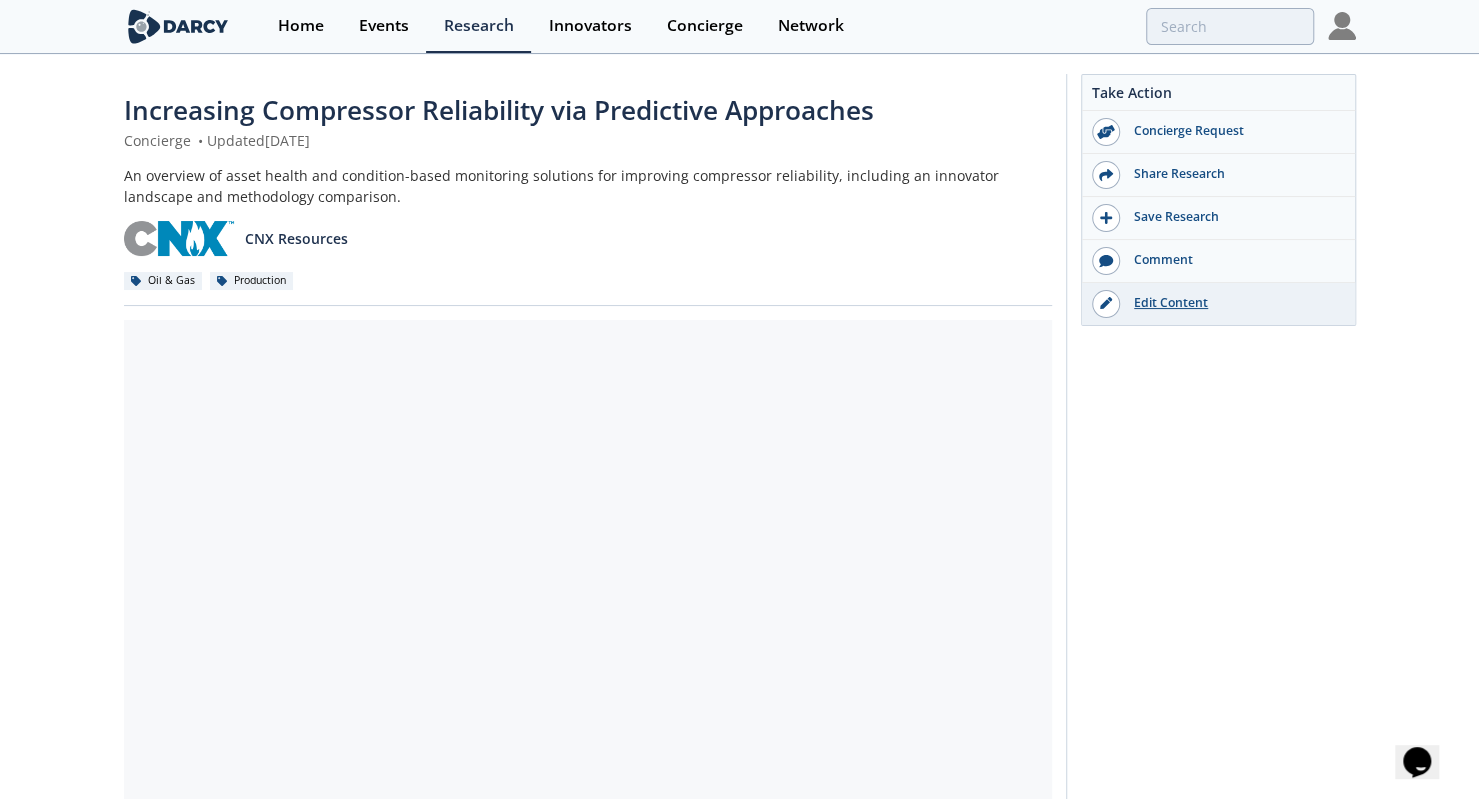 click on "Edit Content" at bounding box center [1232, 303] 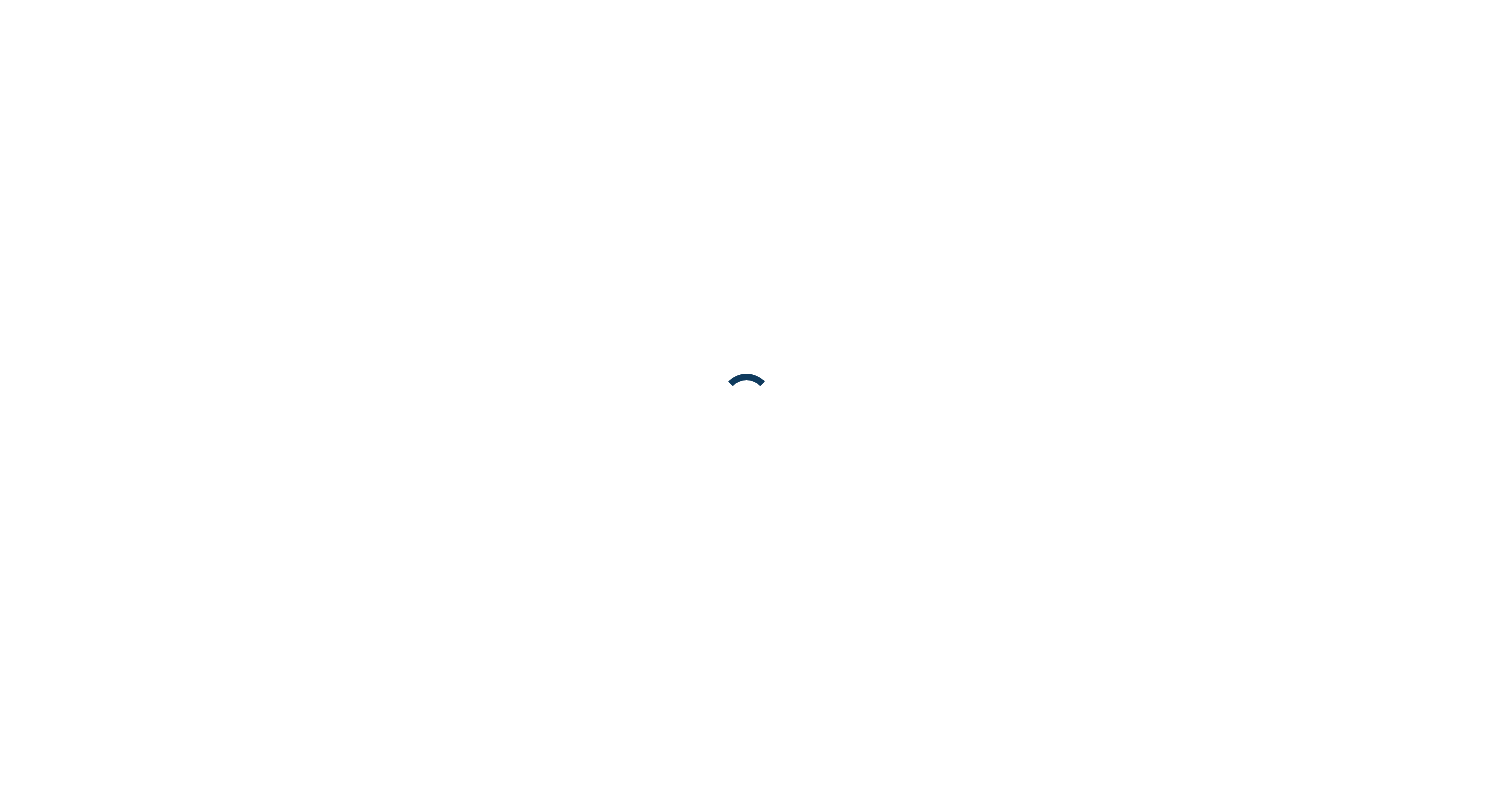 scroll, scrollTop: 0, scrollLeft: 0, axis: both 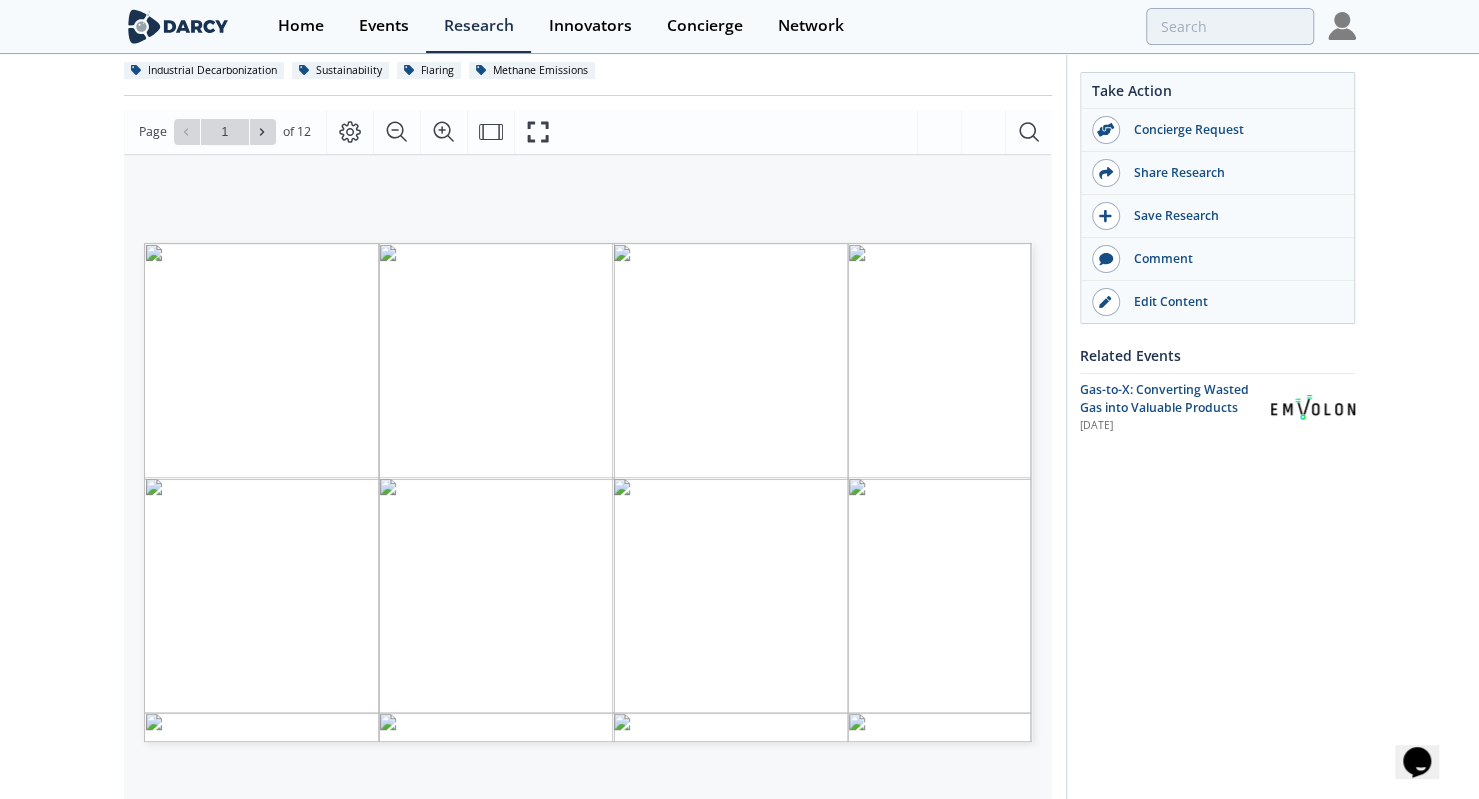 type on "2" 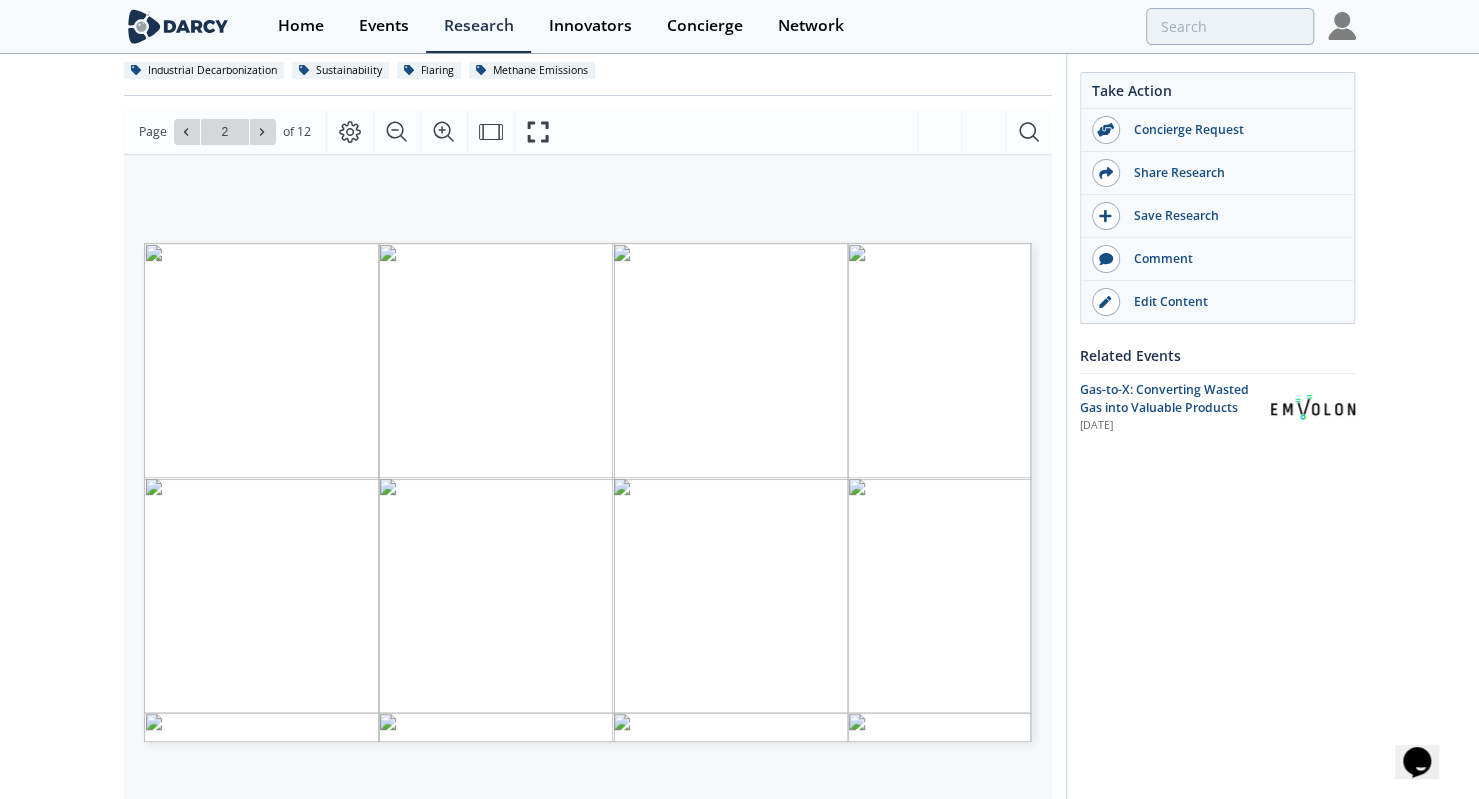 type on "3" 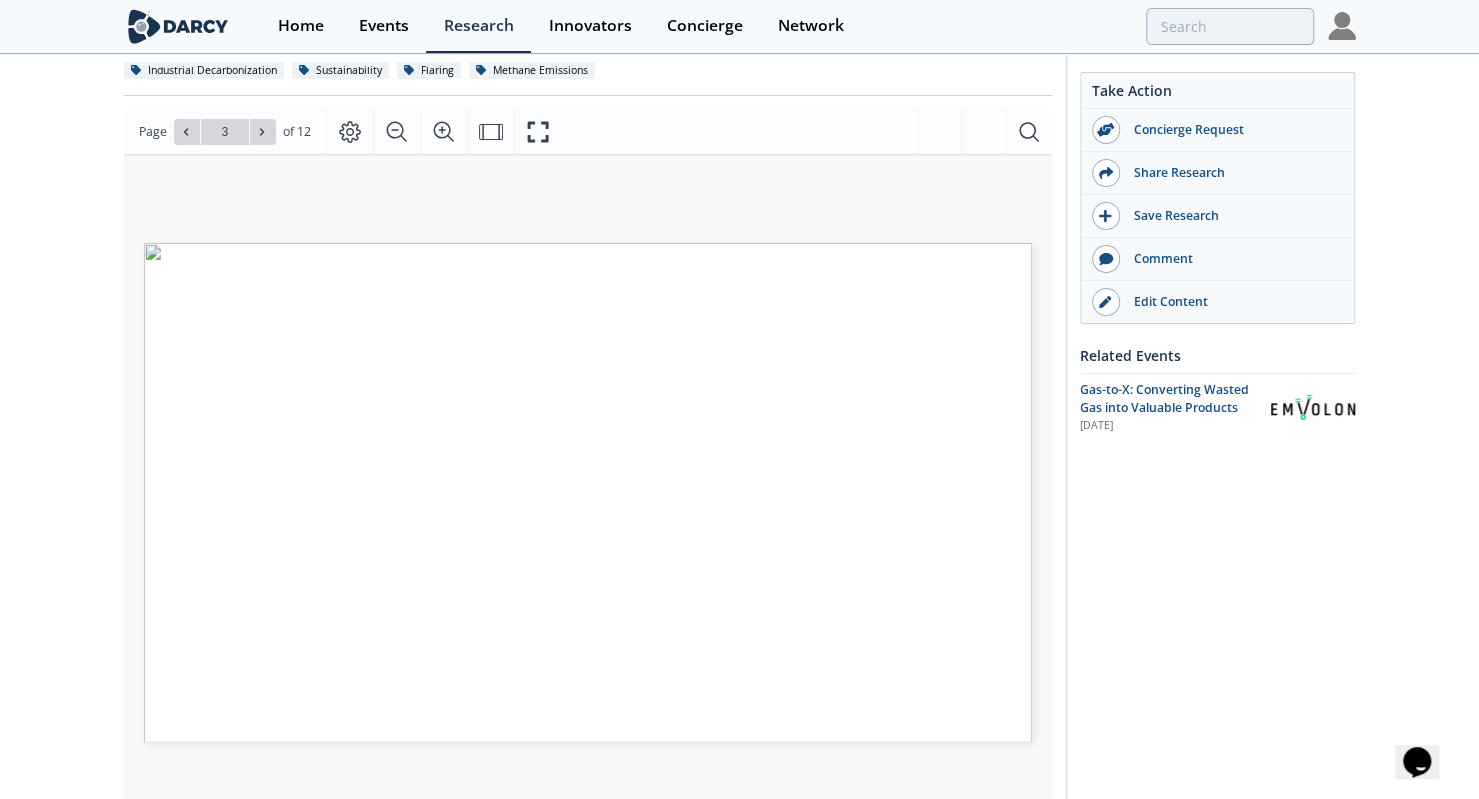 type on "4" 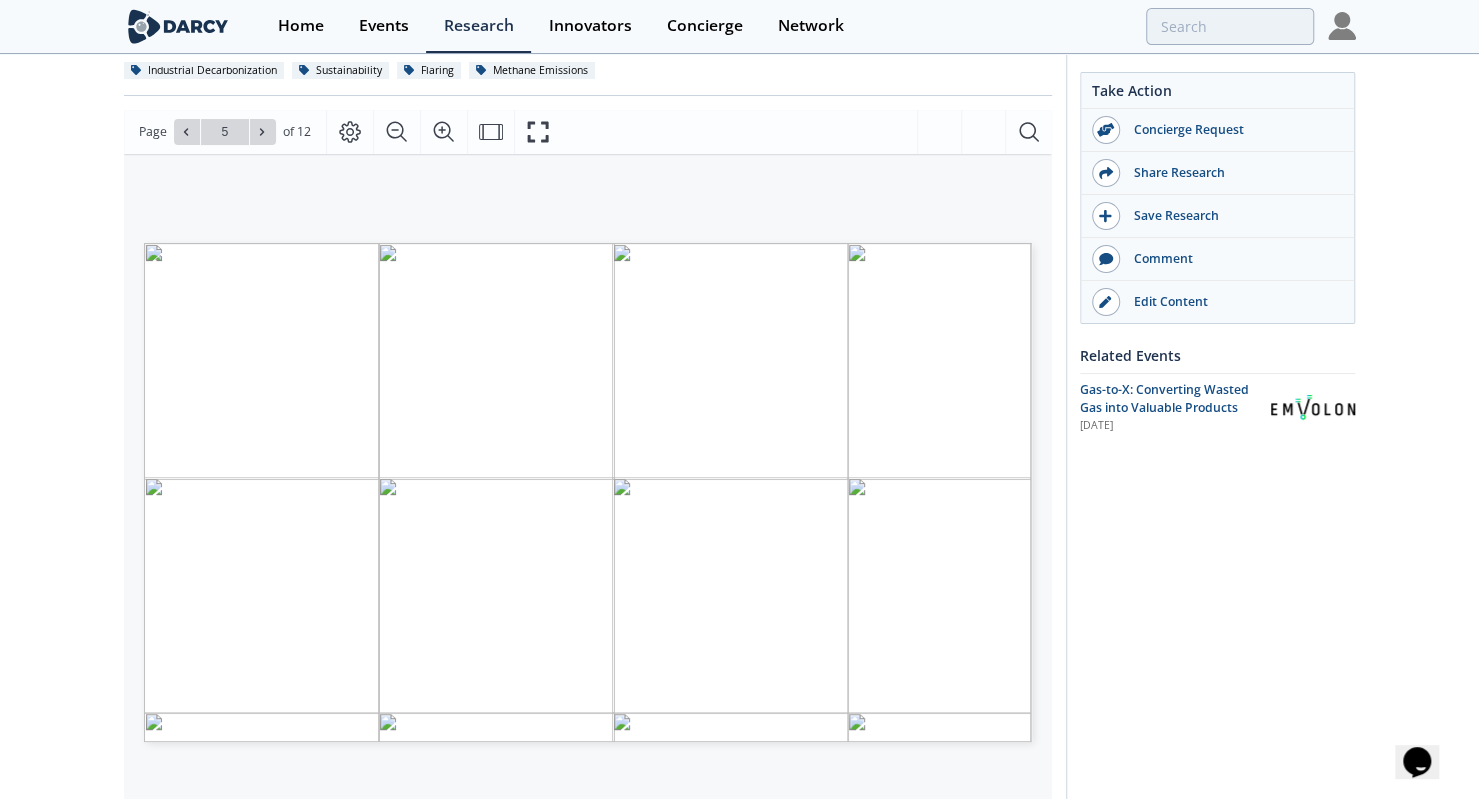 type on "6" 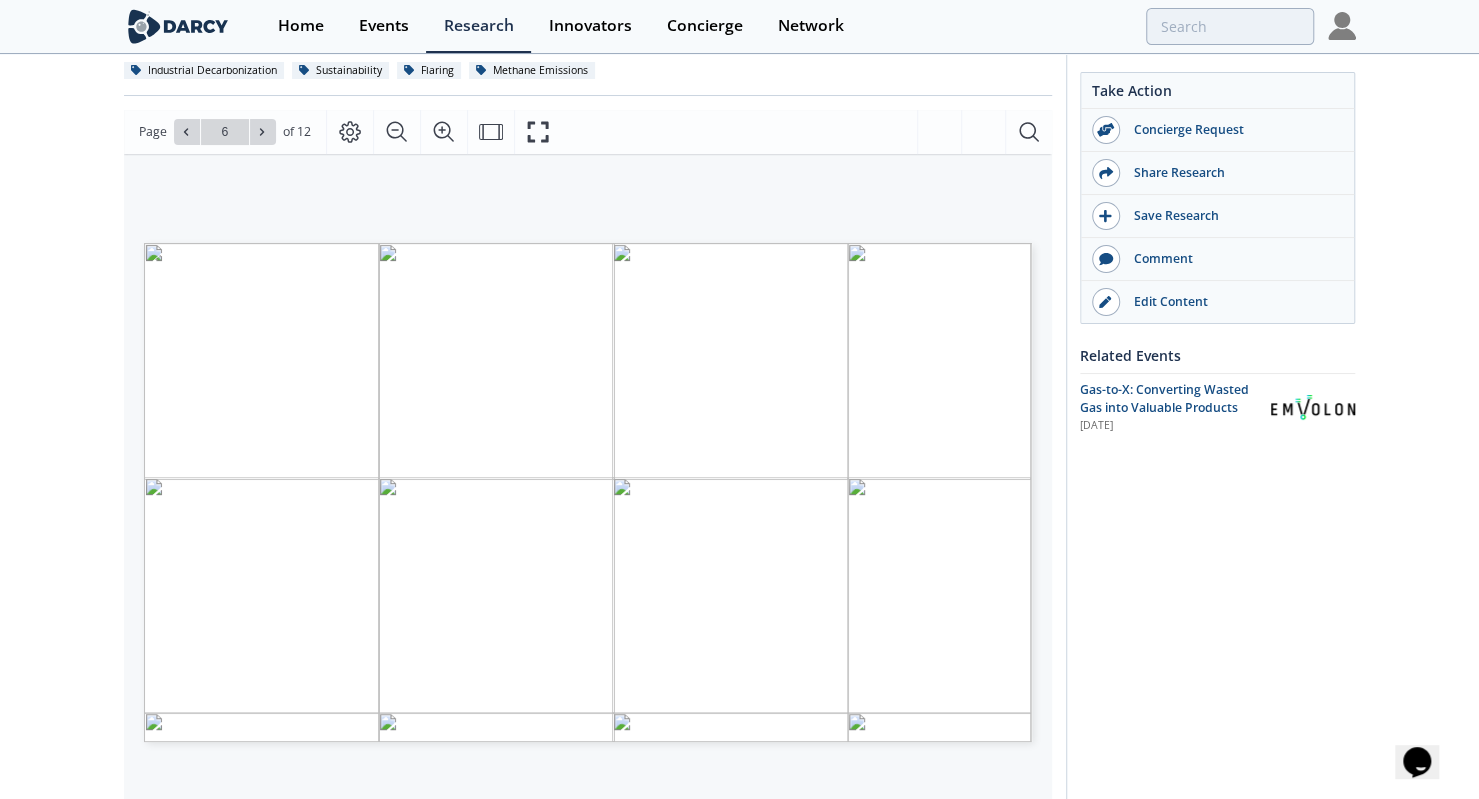 type on "7" 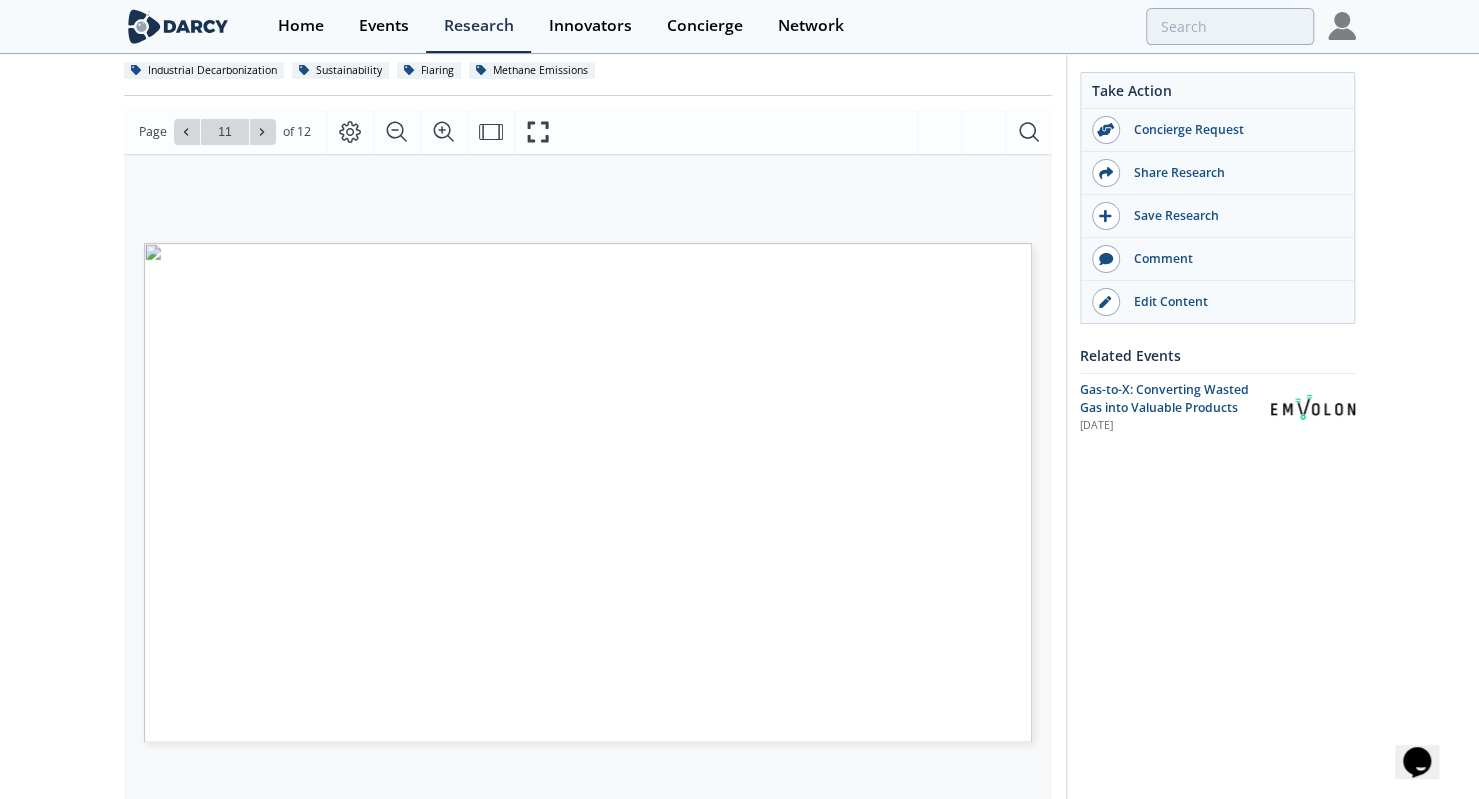 type on "12" 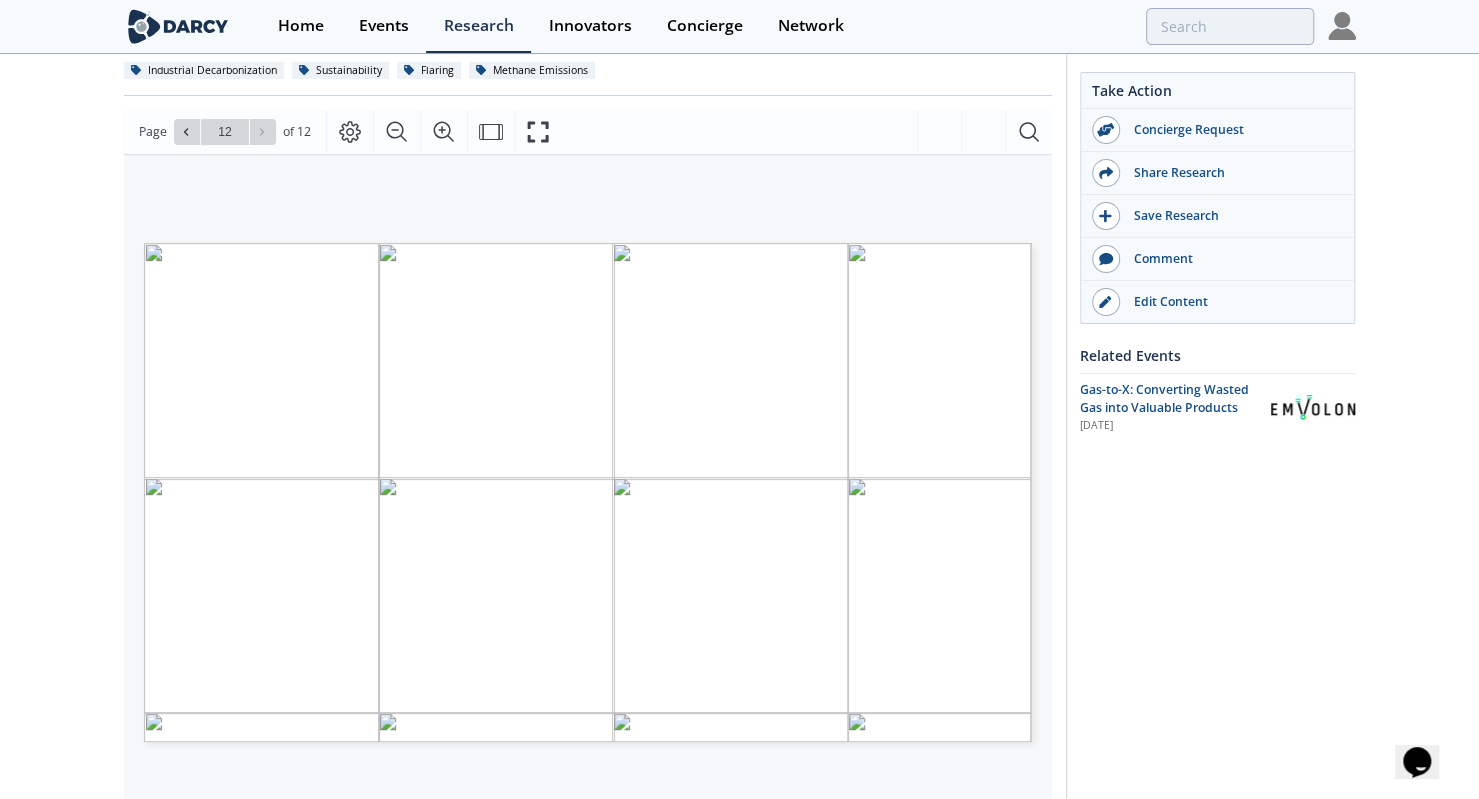 scroll, scrollTop: 0, scrollLeft: 0, axis: both 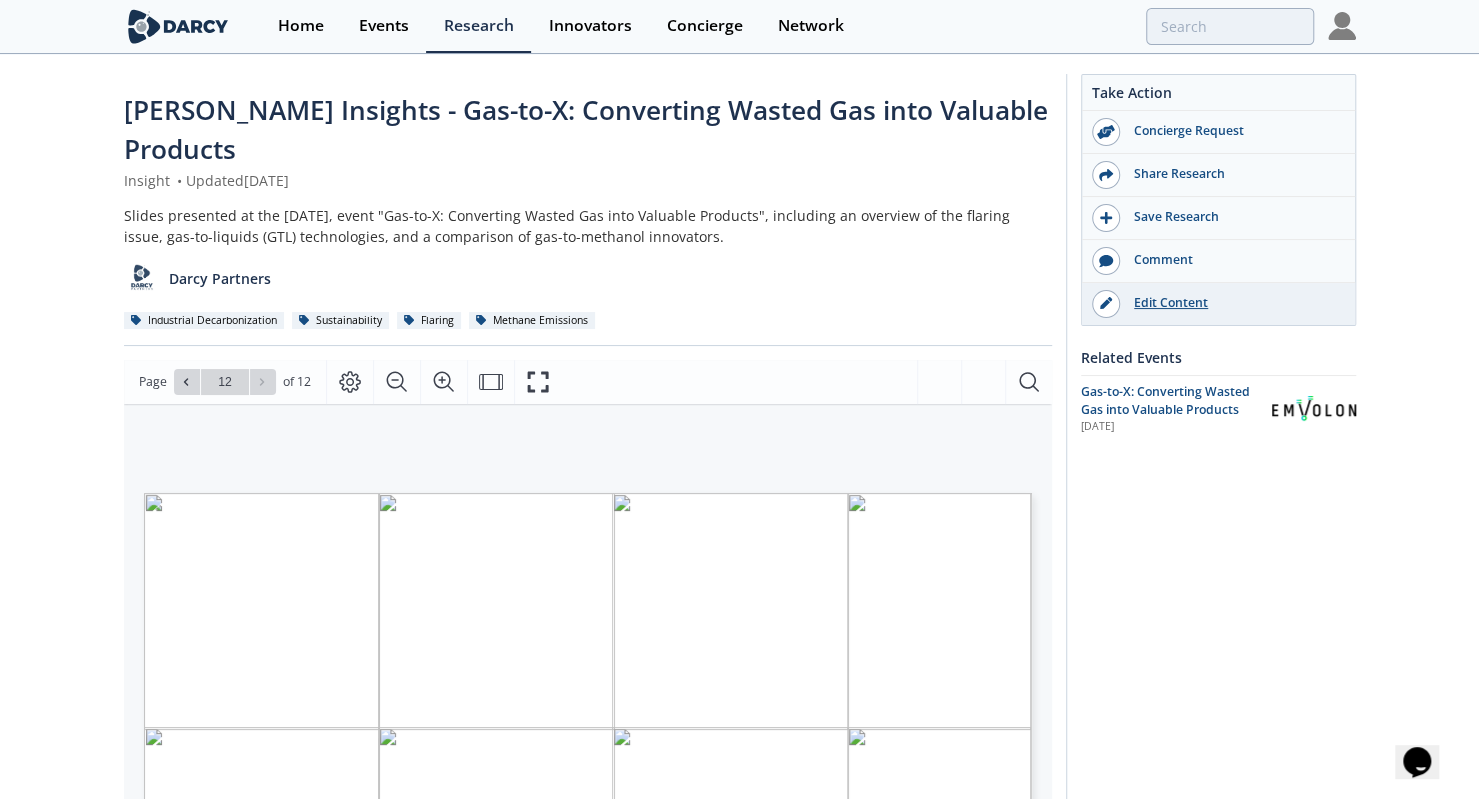 click on "Edit Content" at bounding box center [1232, 303] 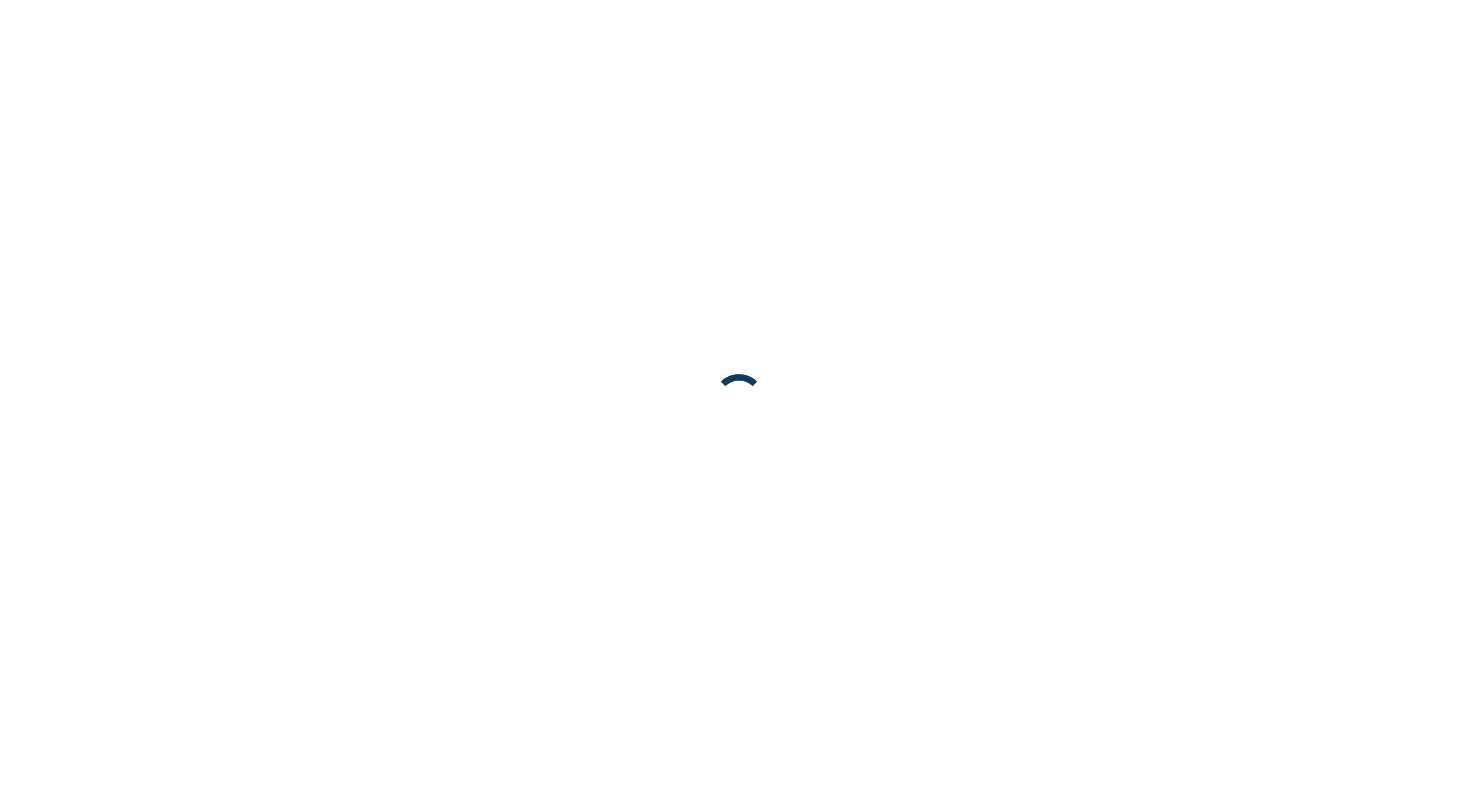 scroll, scrollTop: 0, scrollLeft: 0, axis: both 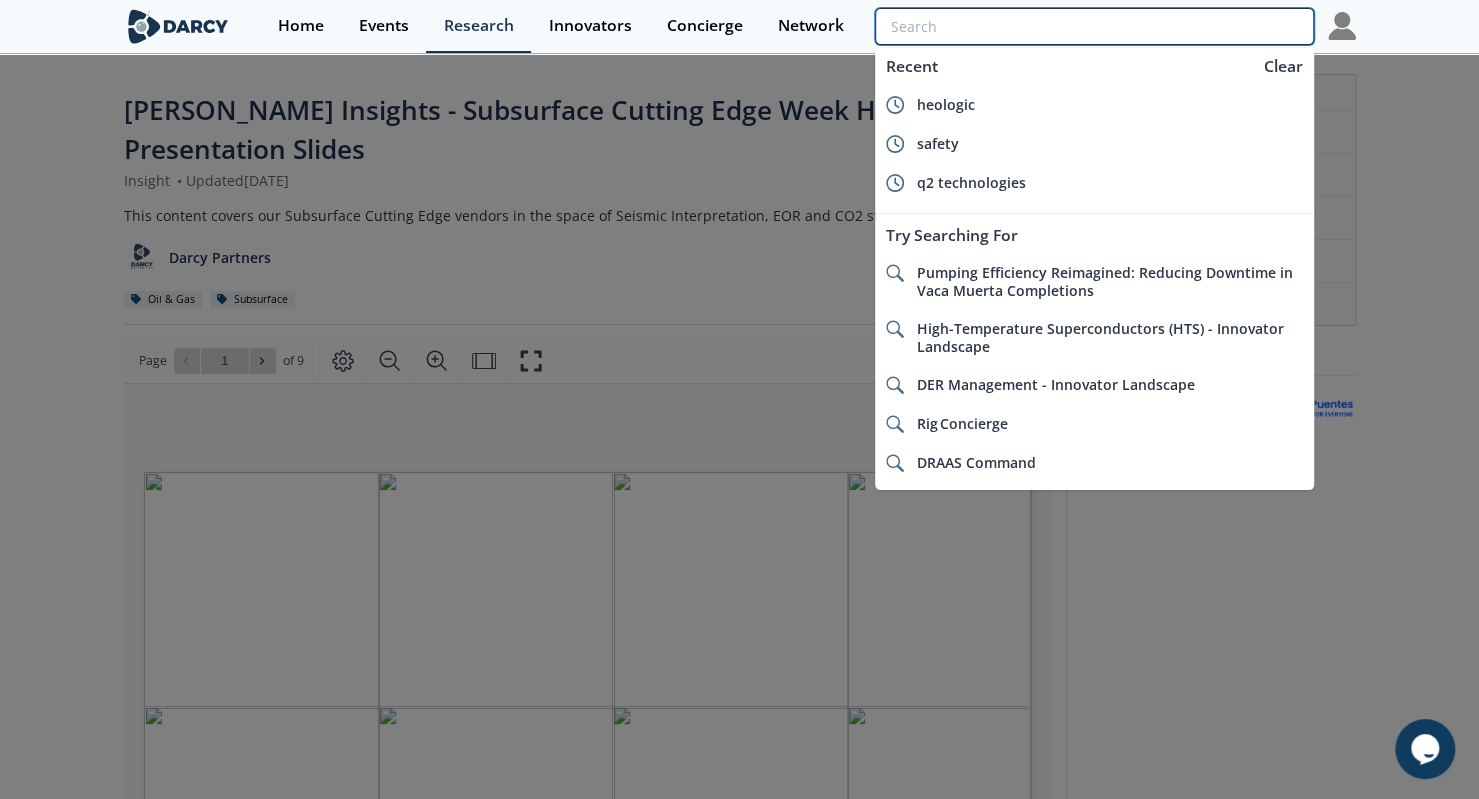 click at bounding box center [1094, 26] 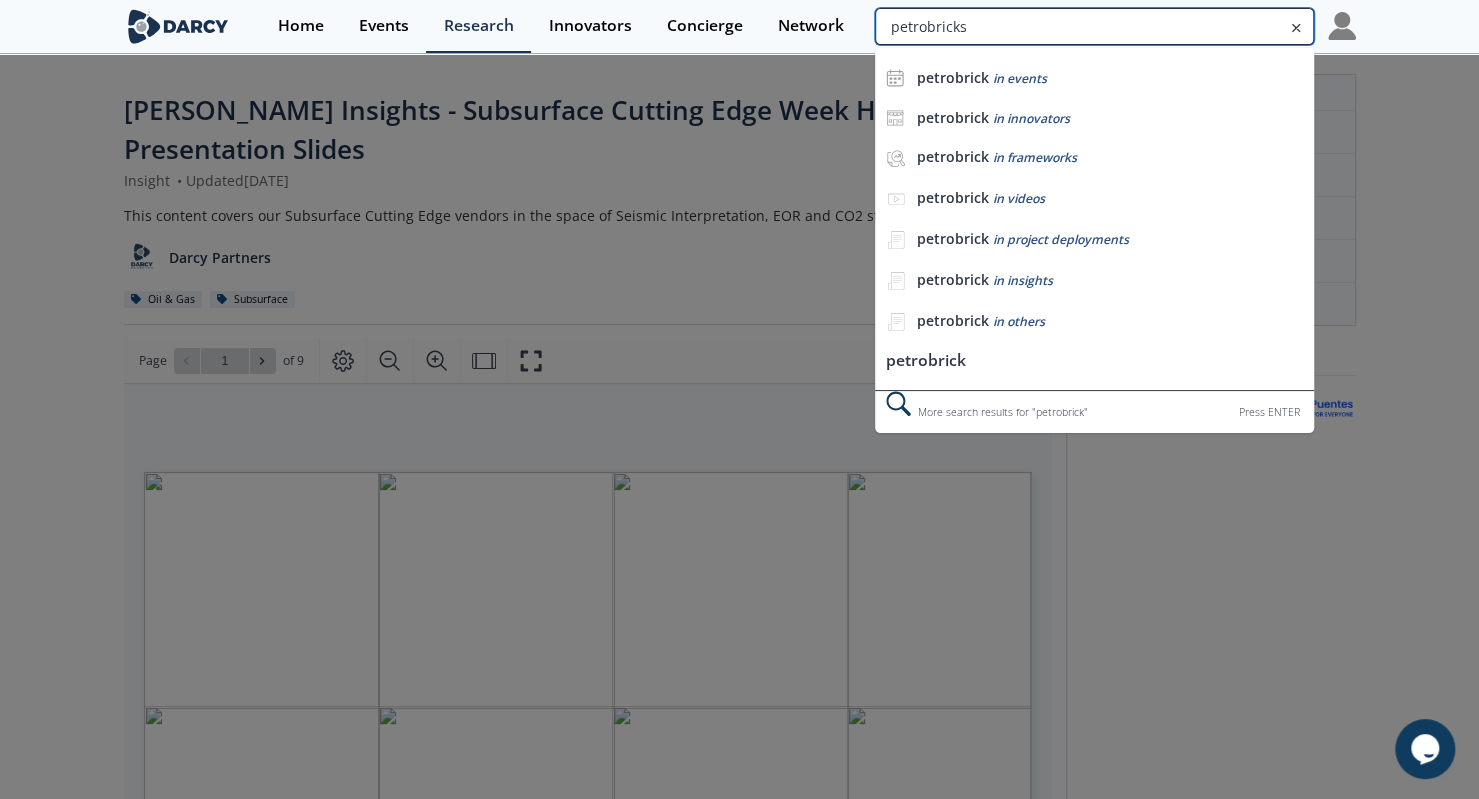type on "petrobricks" 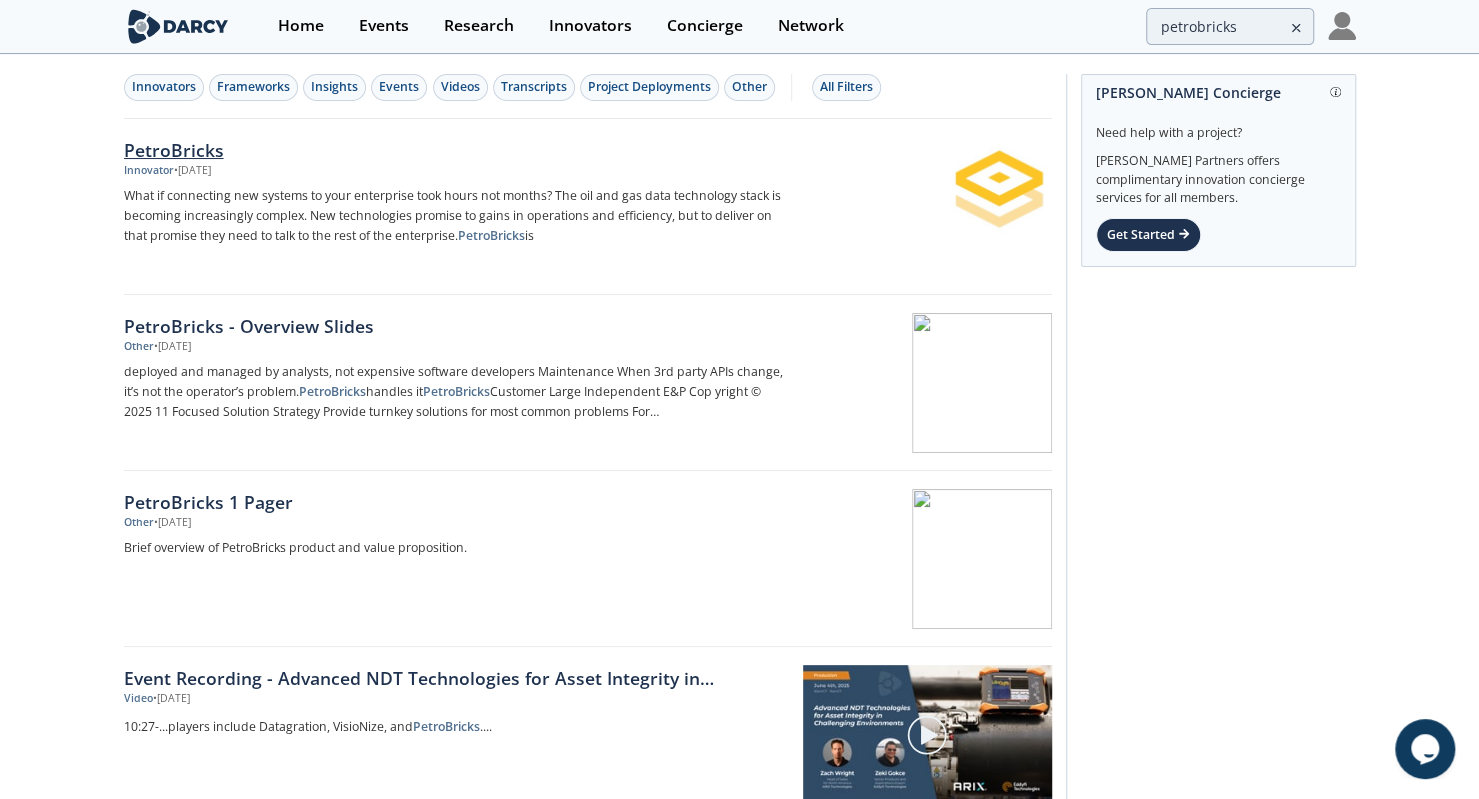 click on "Innovator
•  Mar 26, 2025" at bounding box center [455, 171] 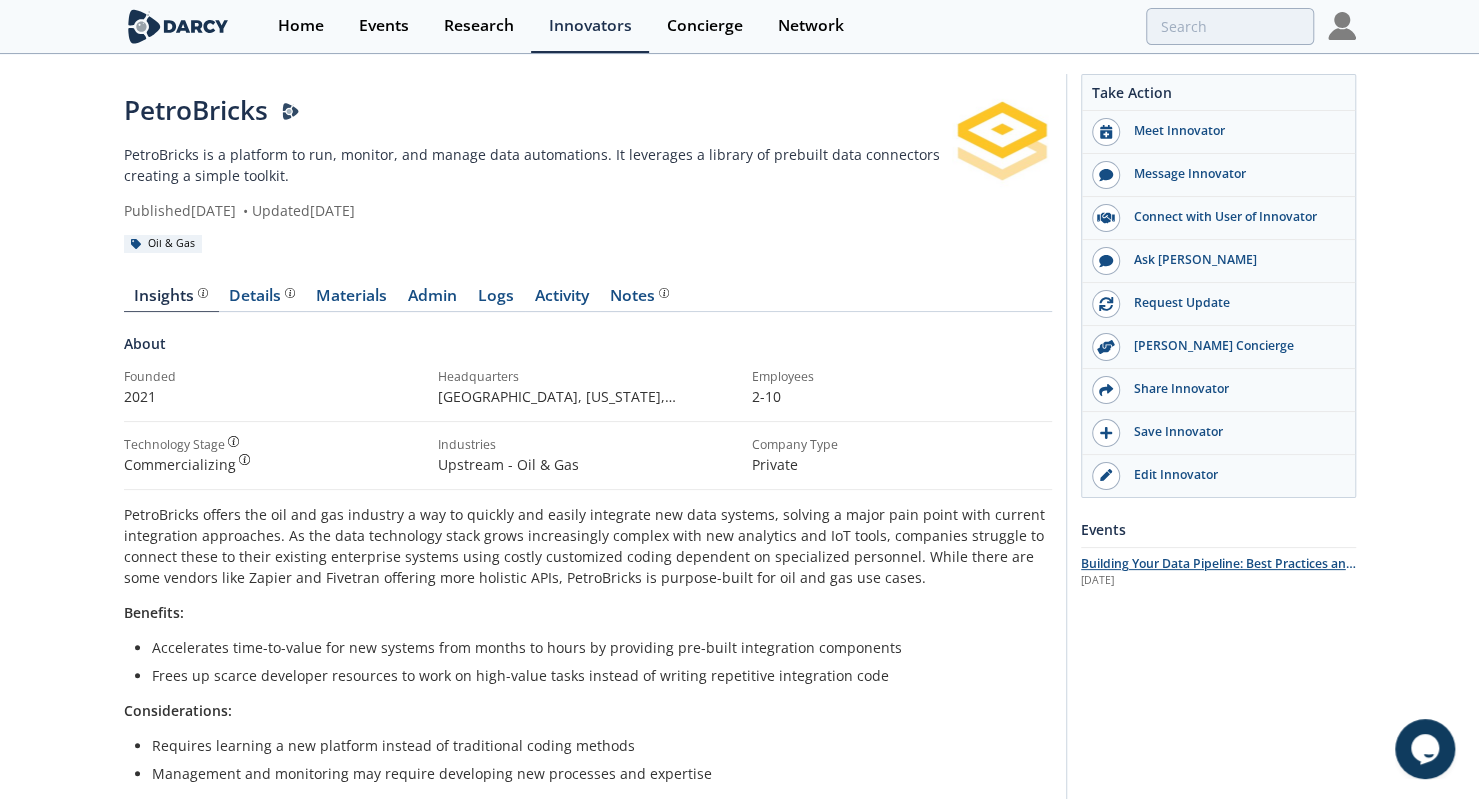 click on "Apr 23rd 2025" at bounding box center (1218, 581) 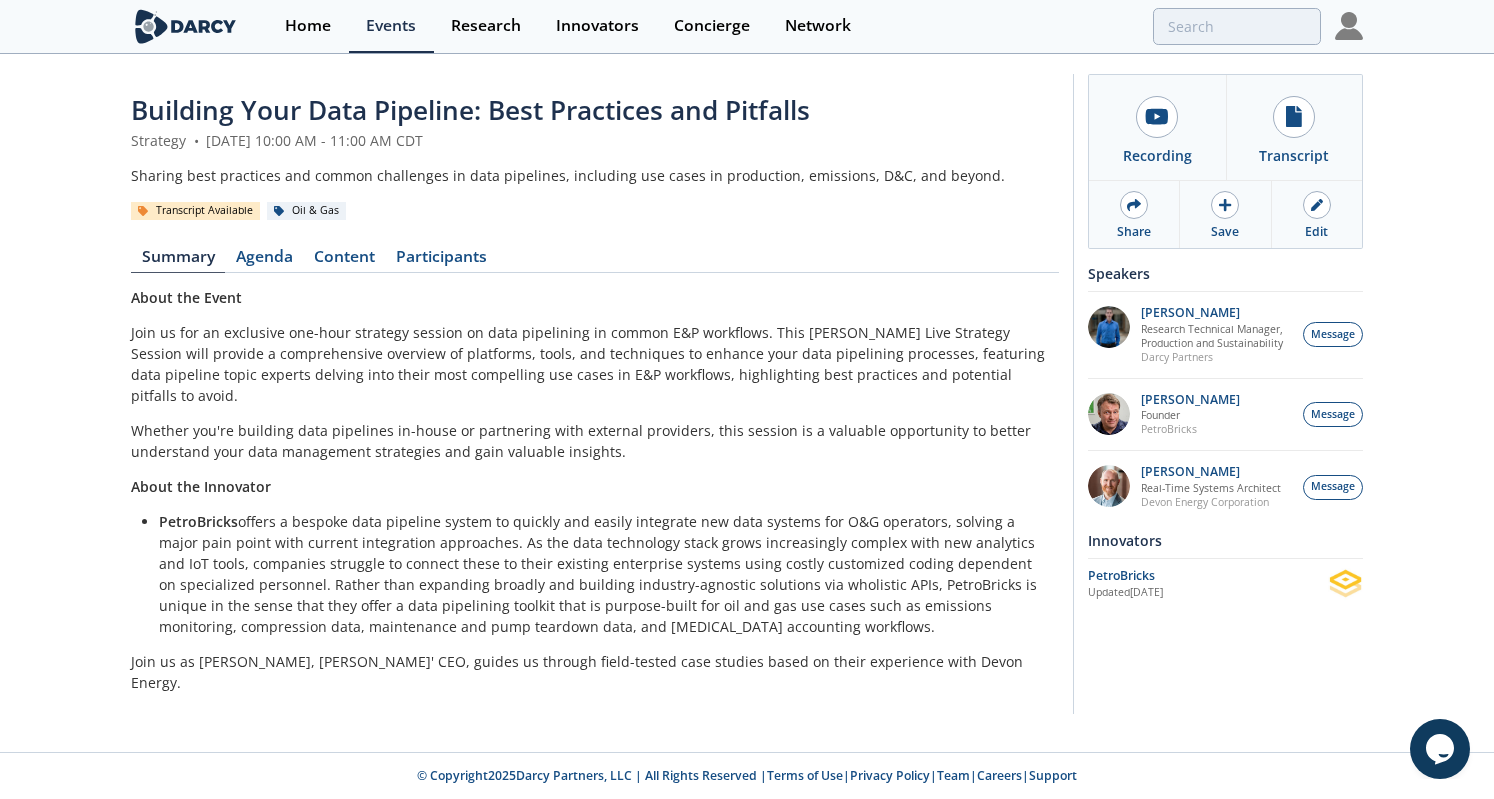 click on "Oil & Gas" at bounding box center (306, 211) 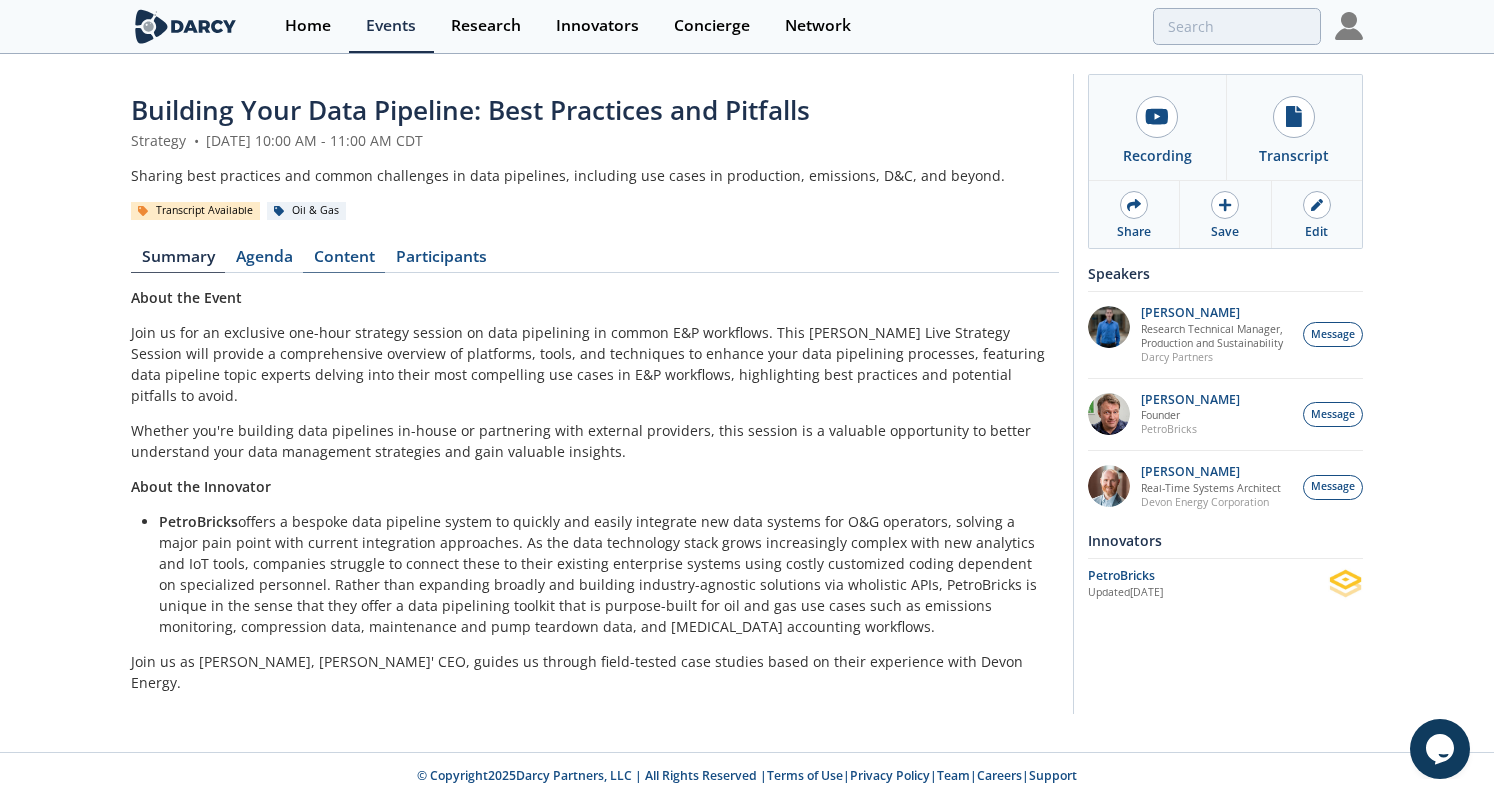 click on "Content" at bounding box center [344, 261] 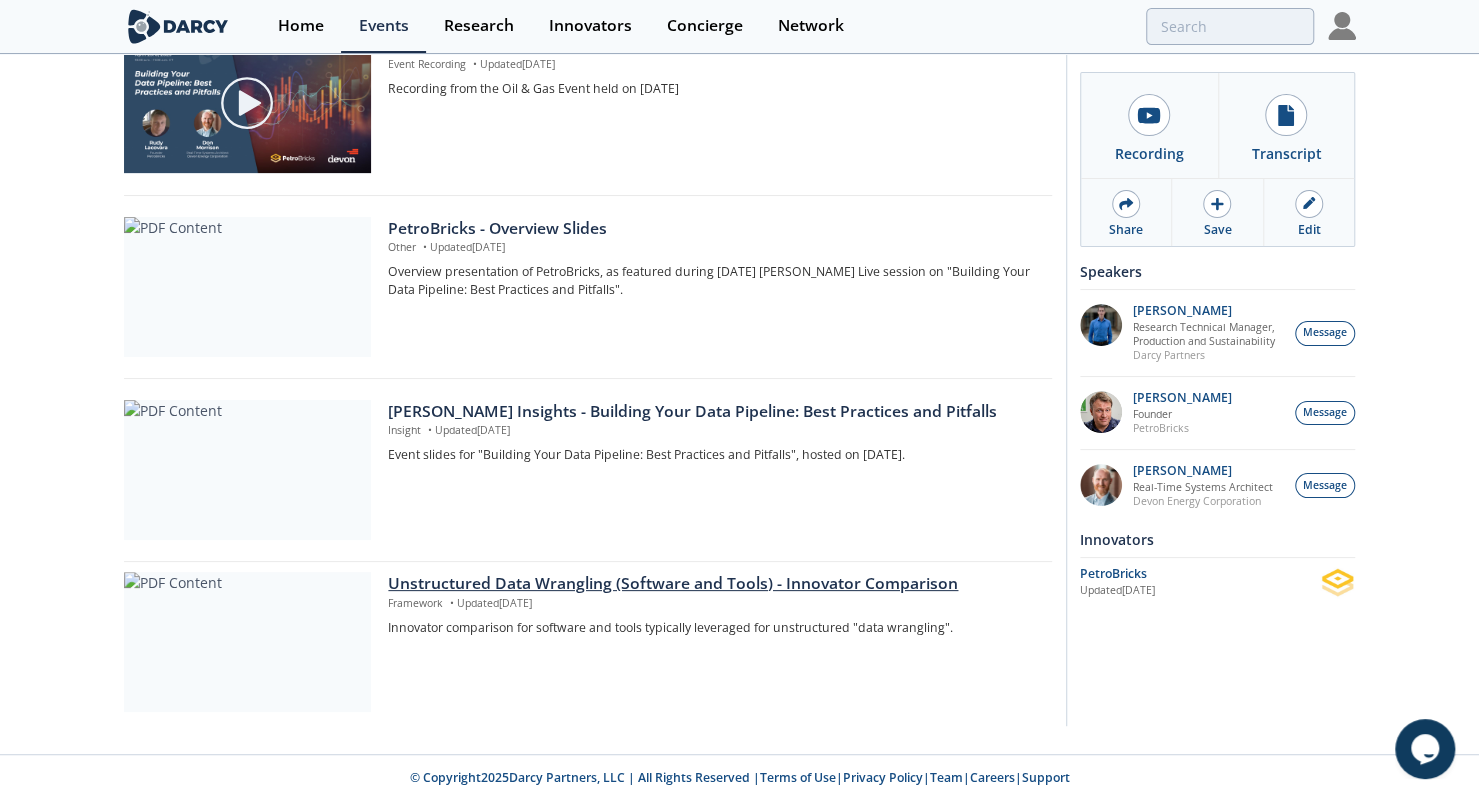 scroll, scrollTop: 0, scrollLeft: 0, axis: both 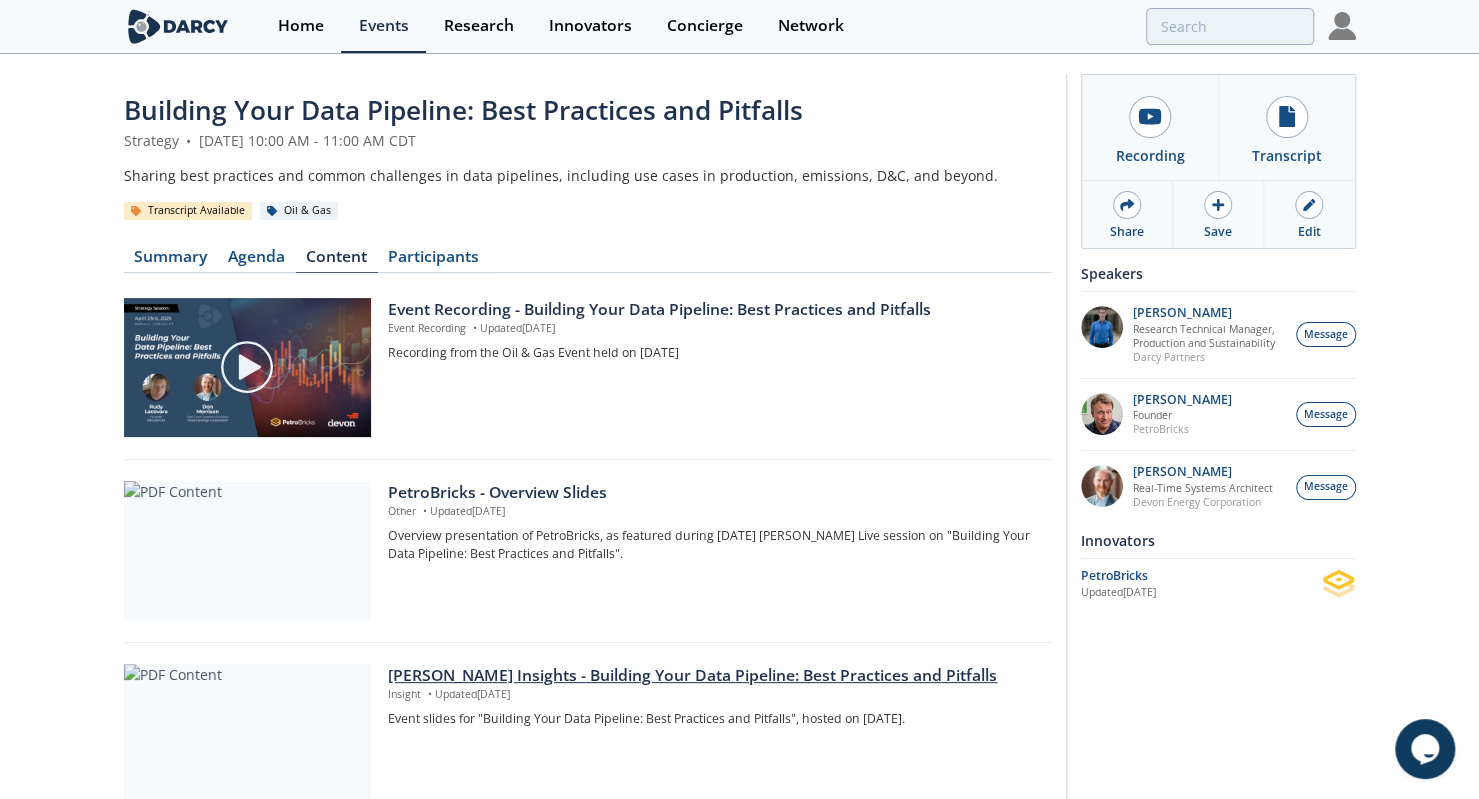 click on "Darcy Insights - Building Your Data Pipeline: Best Practices and Pitfalls" at bounding box center (712, 676) 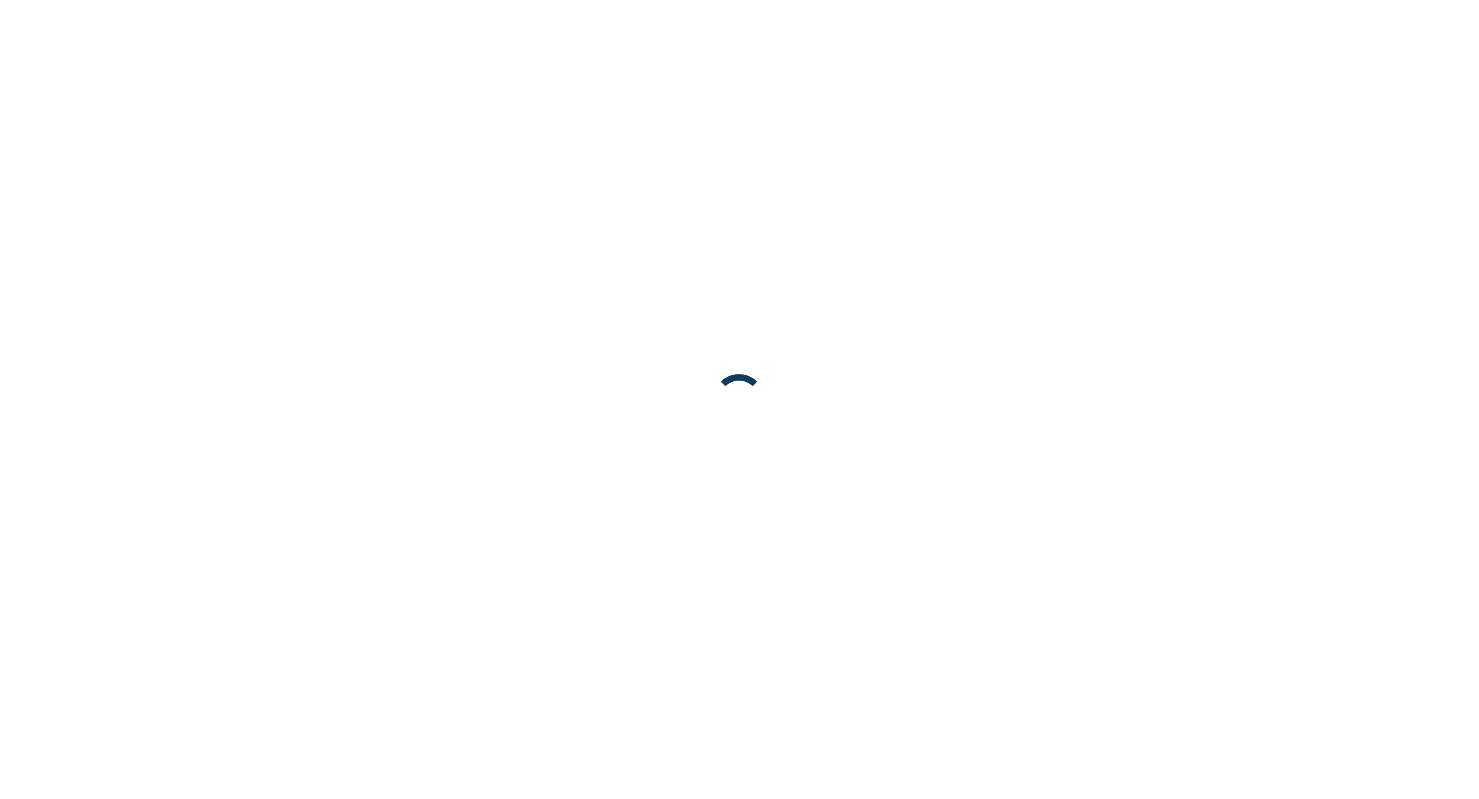 scroll, scrollTop: 0, scrollLeft: 0, axis: both 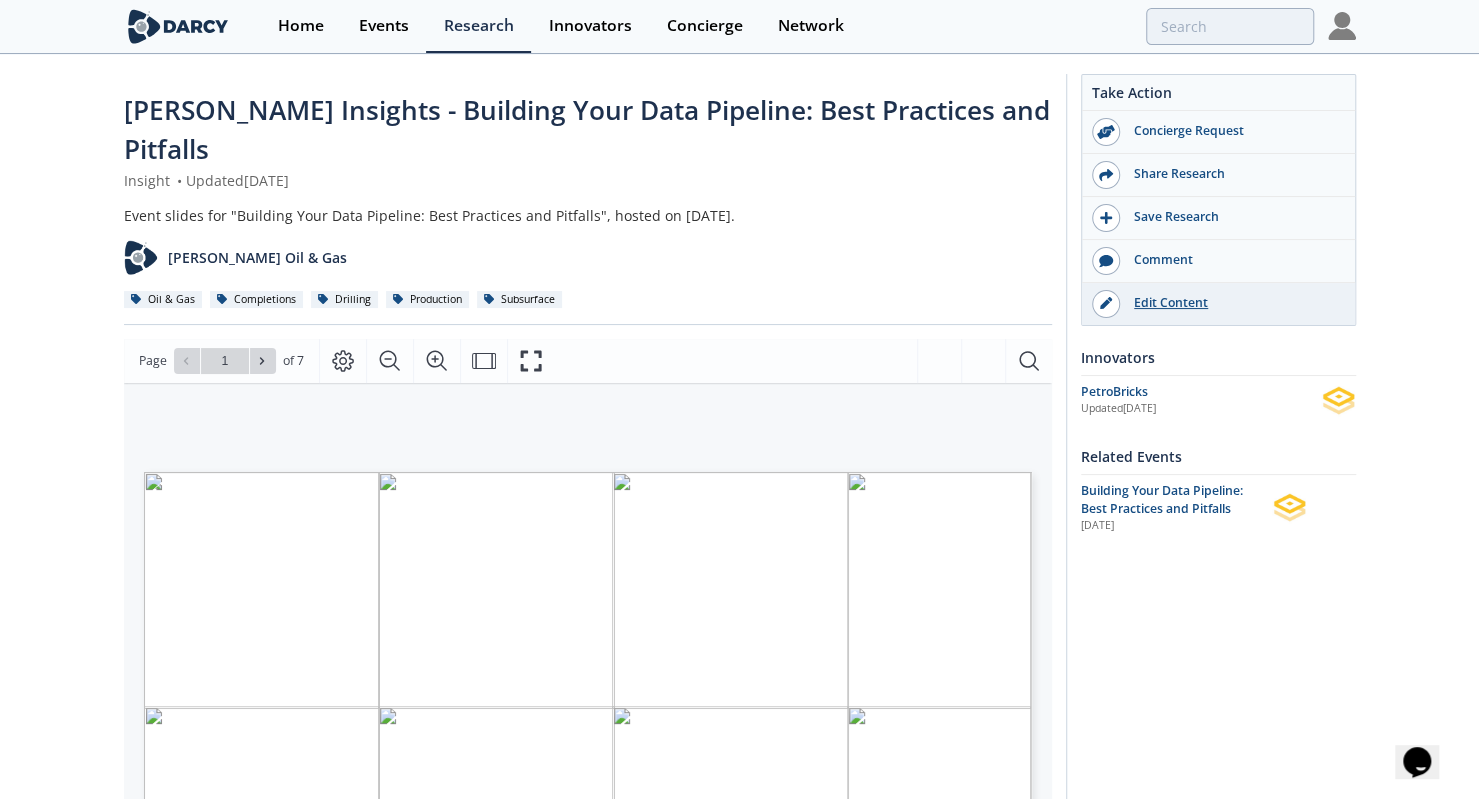 click on "Edit Content" at bounding box center [1232, 303] 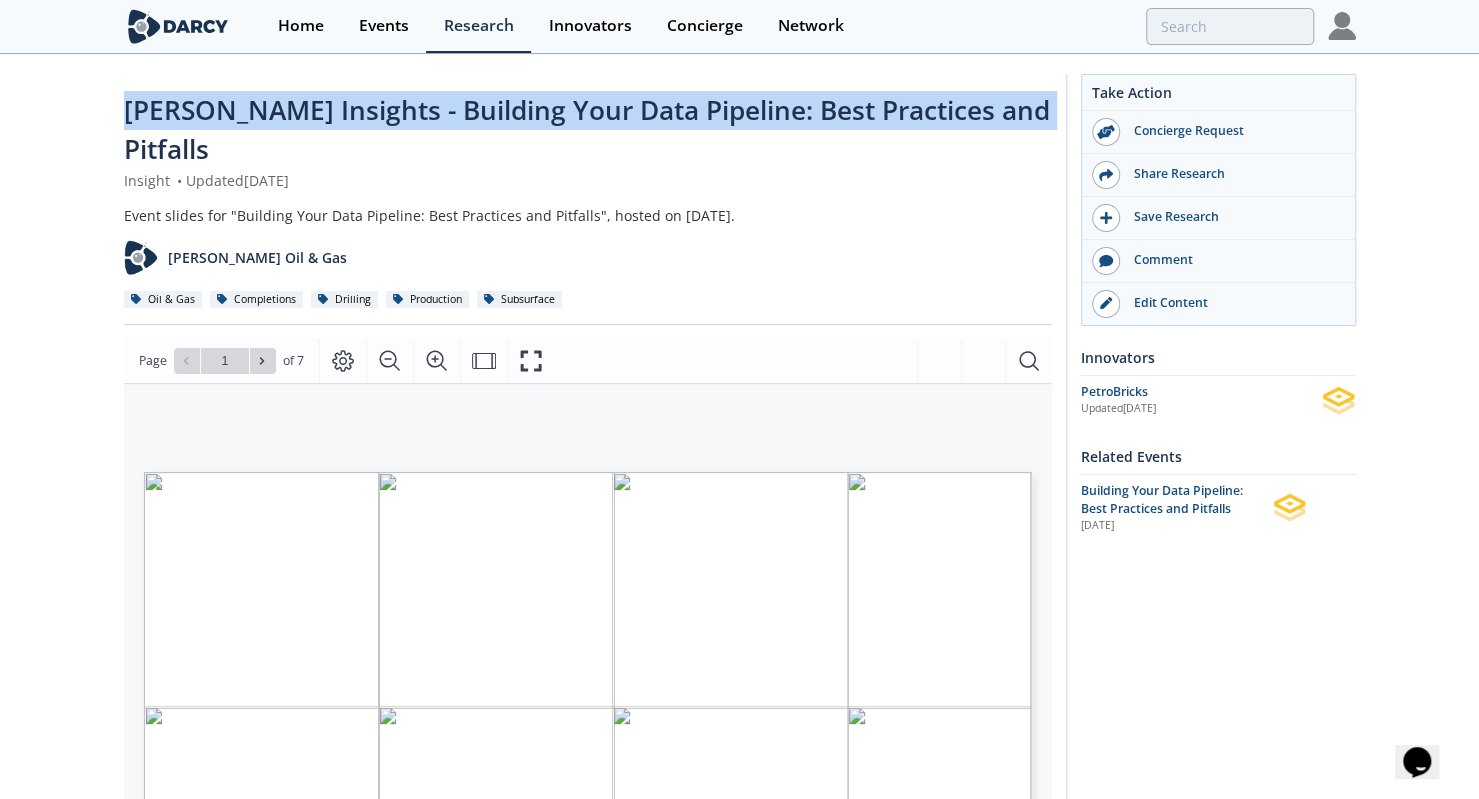 drag, startPoint x: 102, startPoint y: 108, endPoint x: 1011, endPoint y: 94, distance: 909.1078 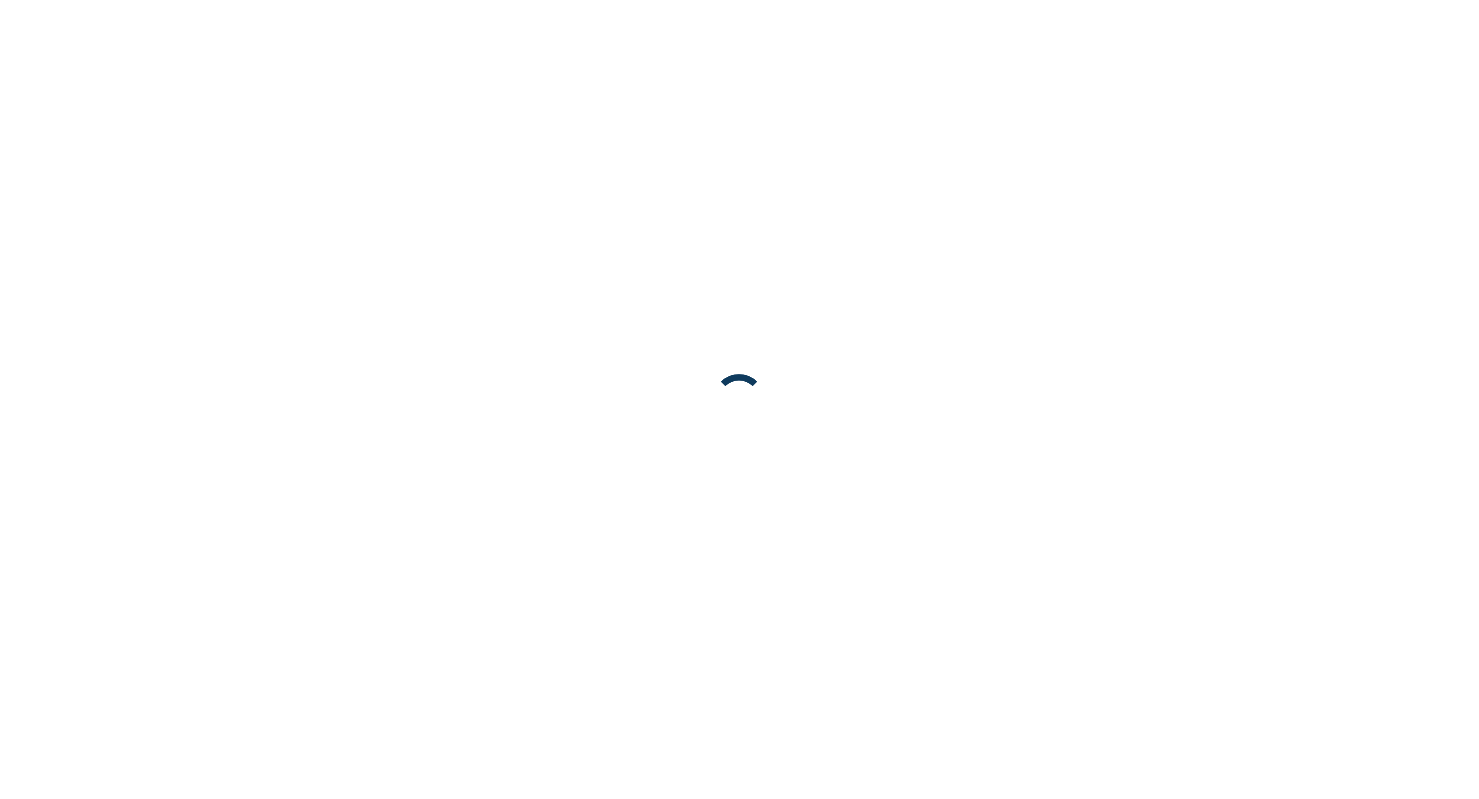 scroll, scrollTop: 0, scrollLeft: 0, axis: both 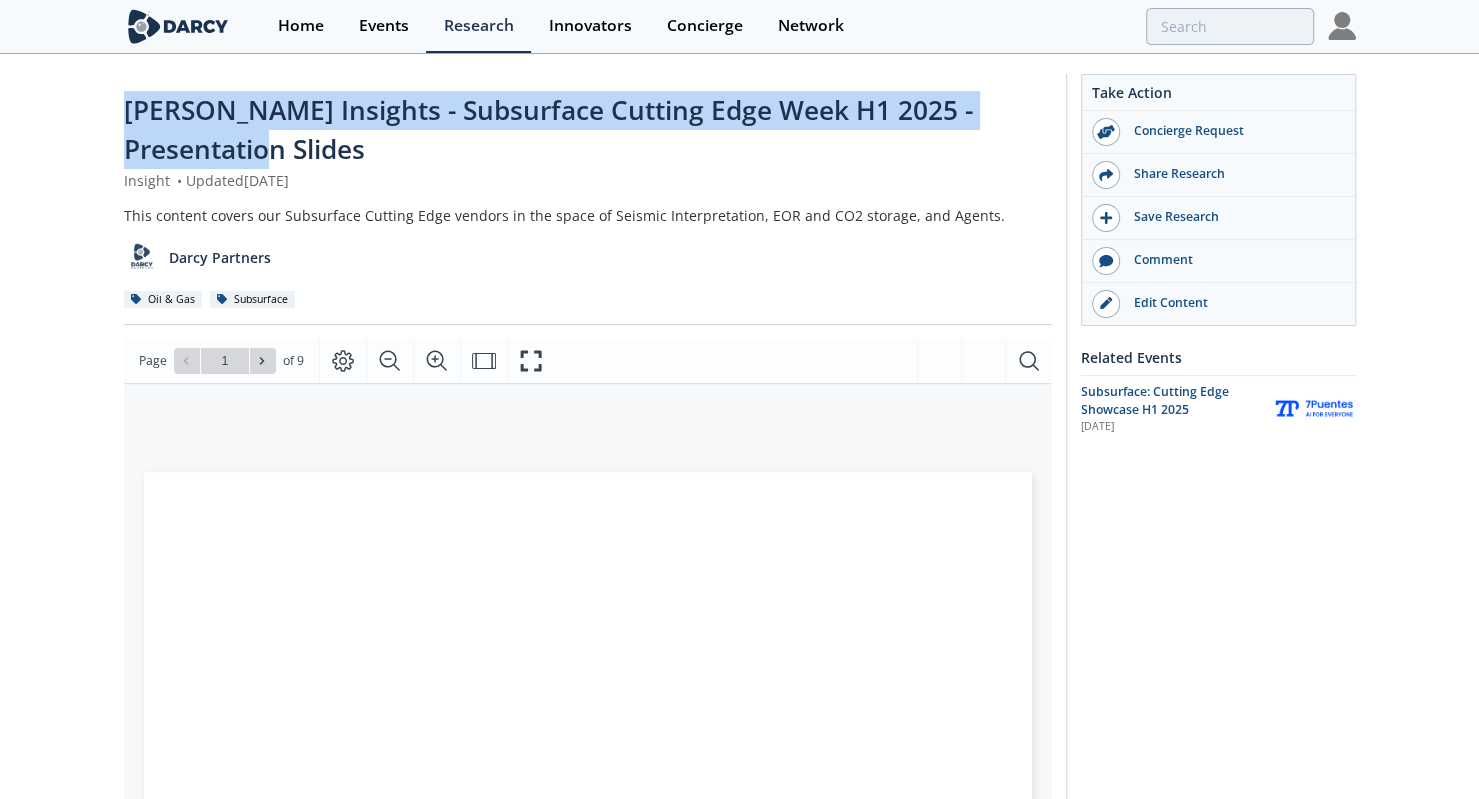 drag, startPoint x: 114, startPoint y: 103, endPoint x: 231, endPoint y: 147, distance: 125 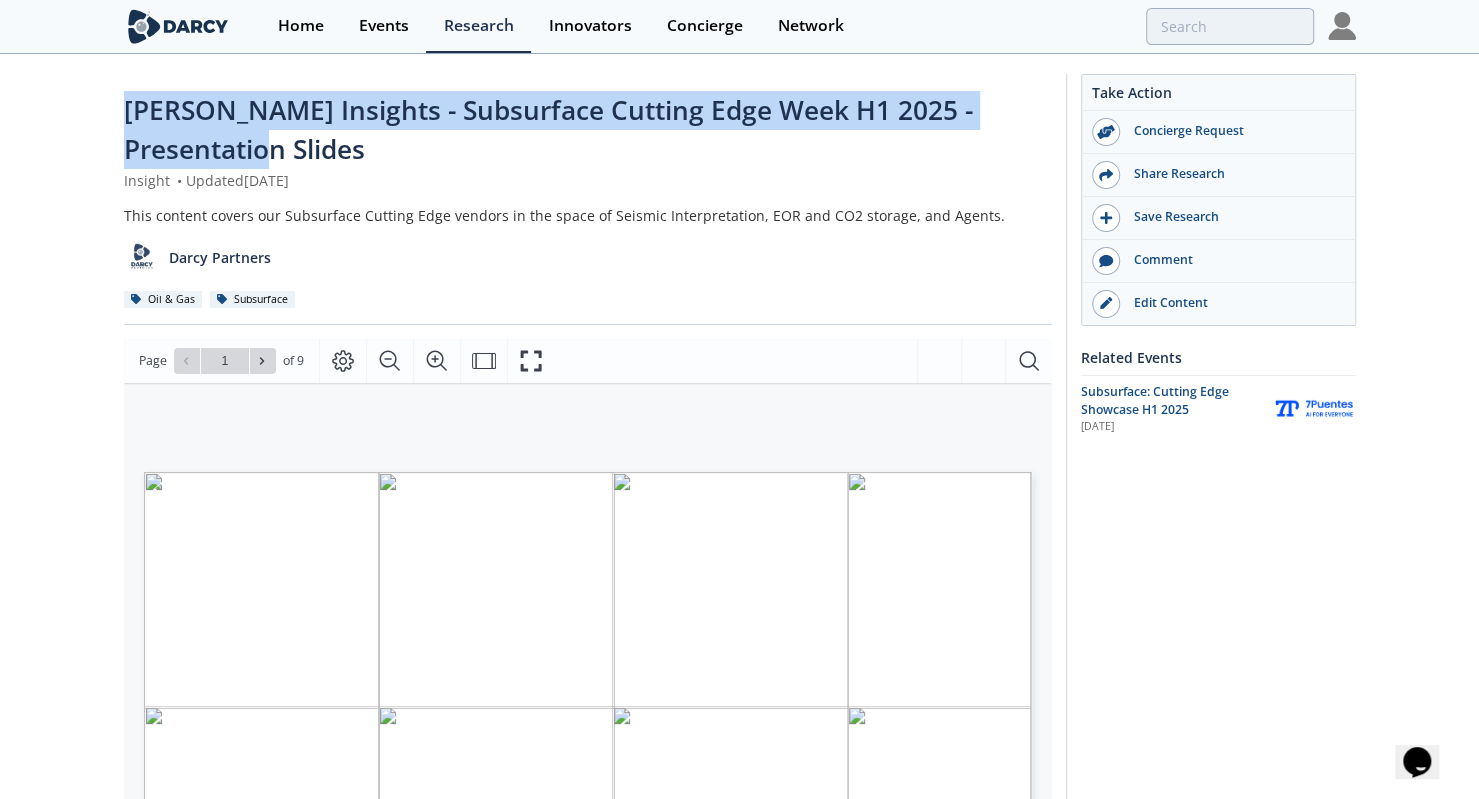 scroll, scrollTop: 0, scrollLeft: 0, axis: both 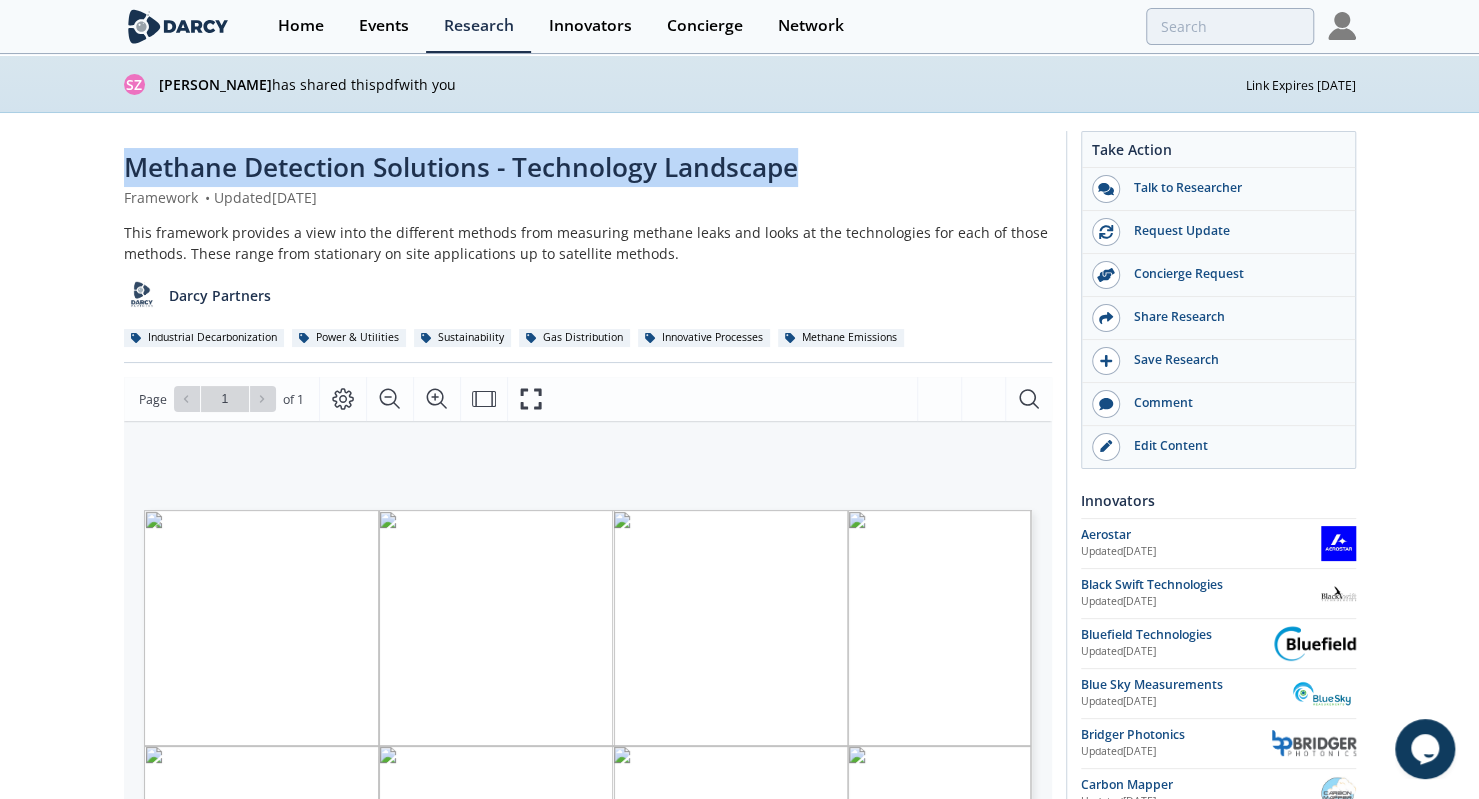 drag, startPoint x: 112, startPoint y: 154, endPoint x: 813, endPoint y: 170, distance: 701.18256 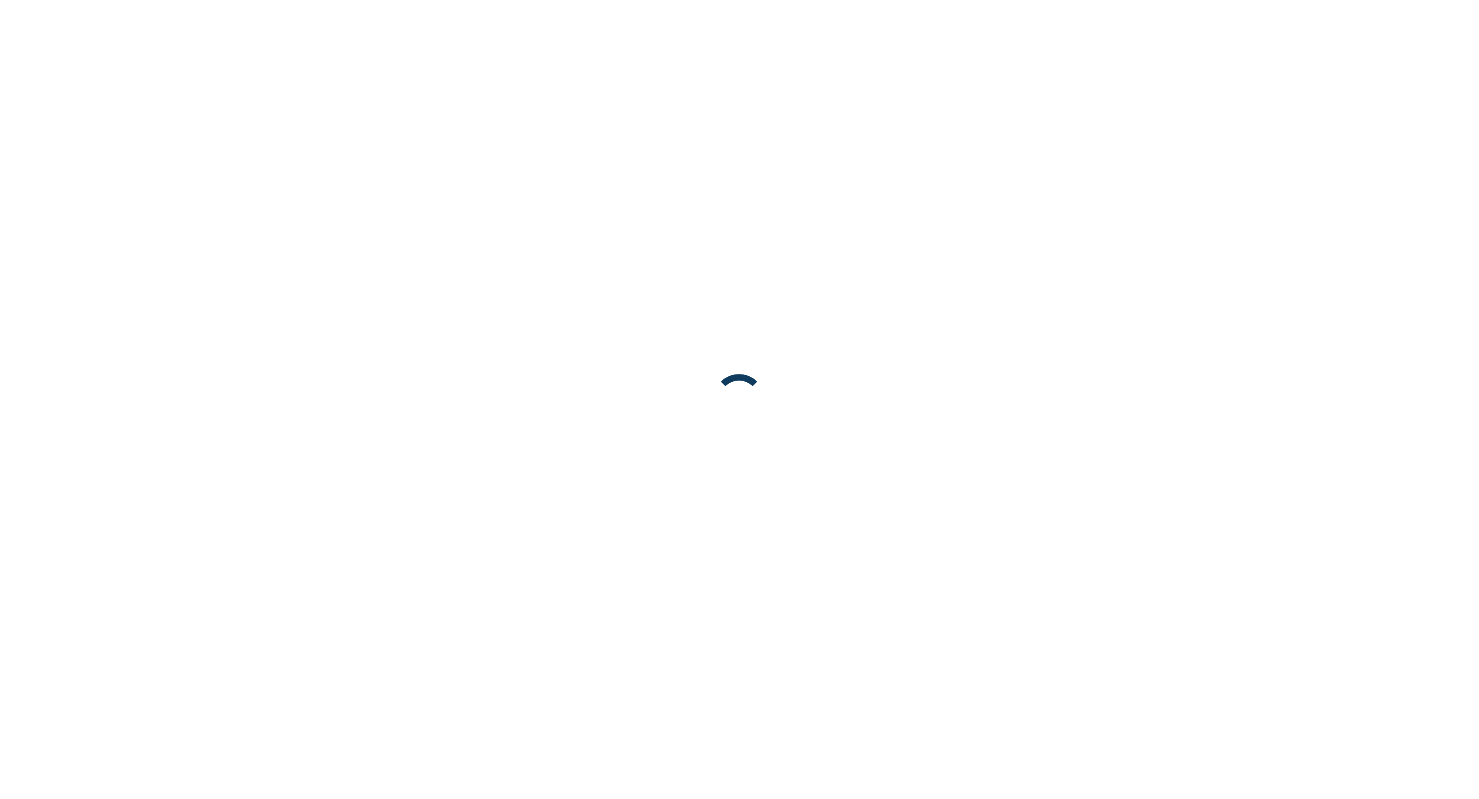scroll, scrollTop: 0, scrollLeft: 0, axis: both 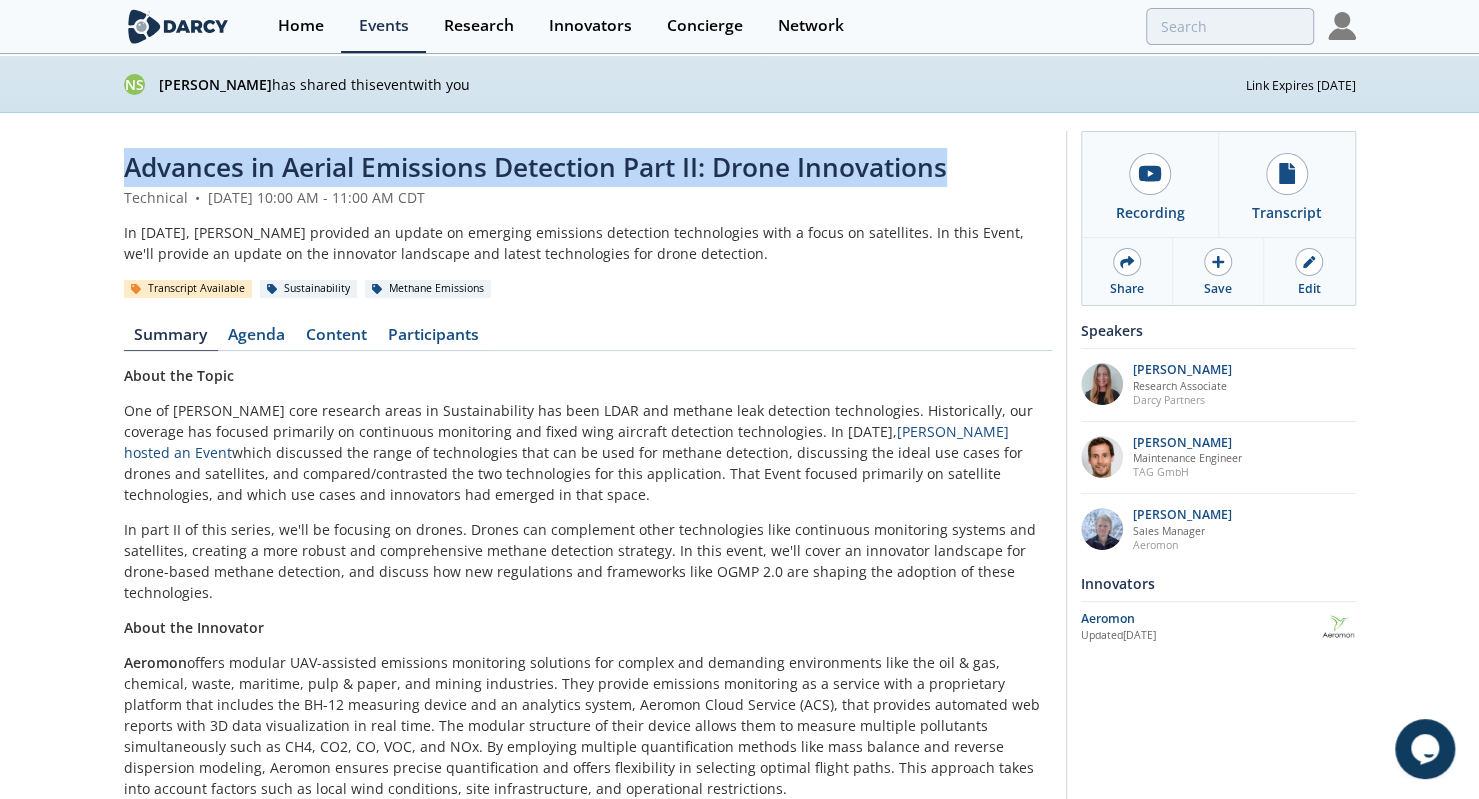 drag, startPoint x: 107, startPoint y: 163, endPoint x: 1022, endPoint y: 135, distance: 915.42834 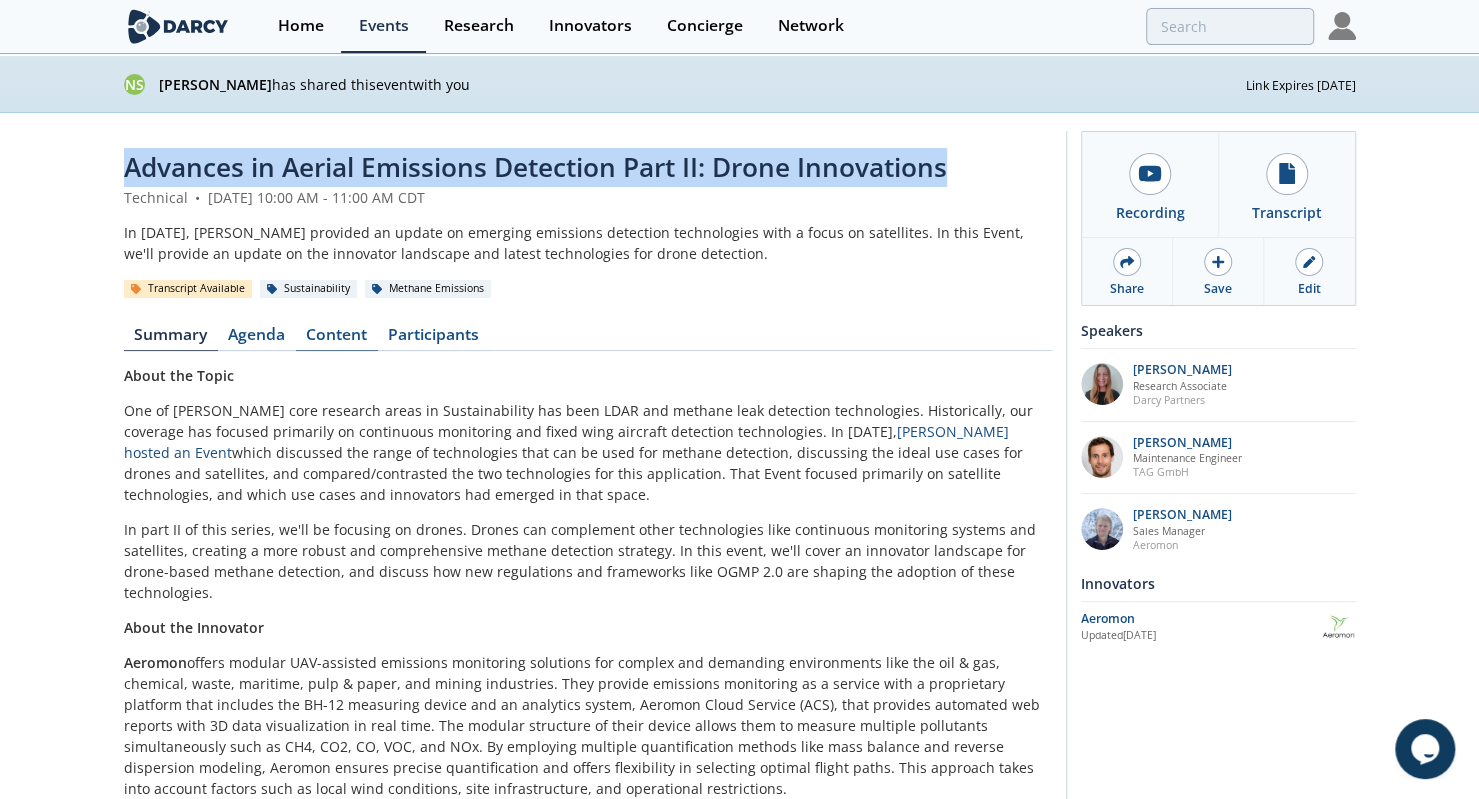 click on "Content" at bounding box center (337, 339) 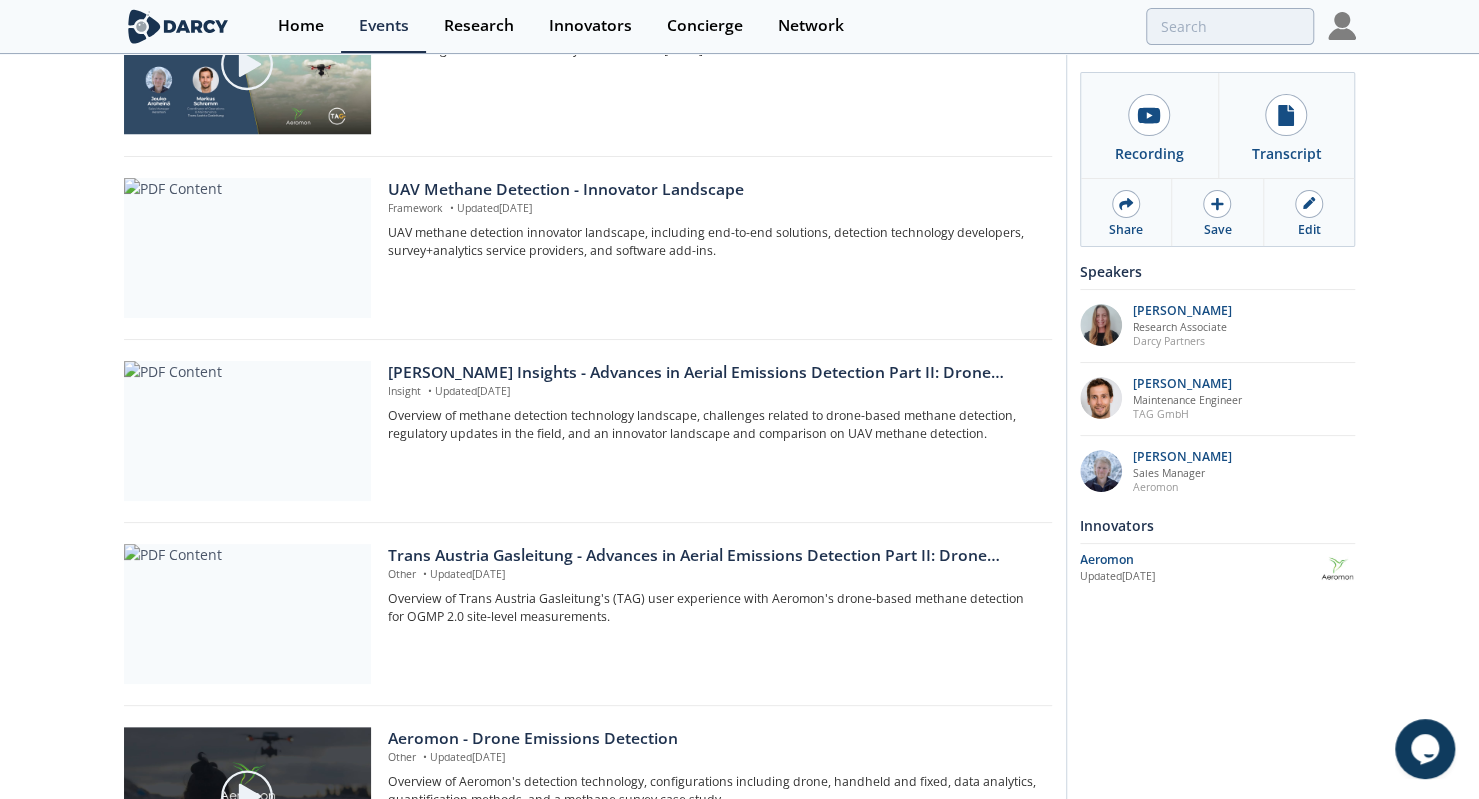 scroll, scrollTop: 932, scrollLeft: 0, axis: vertical 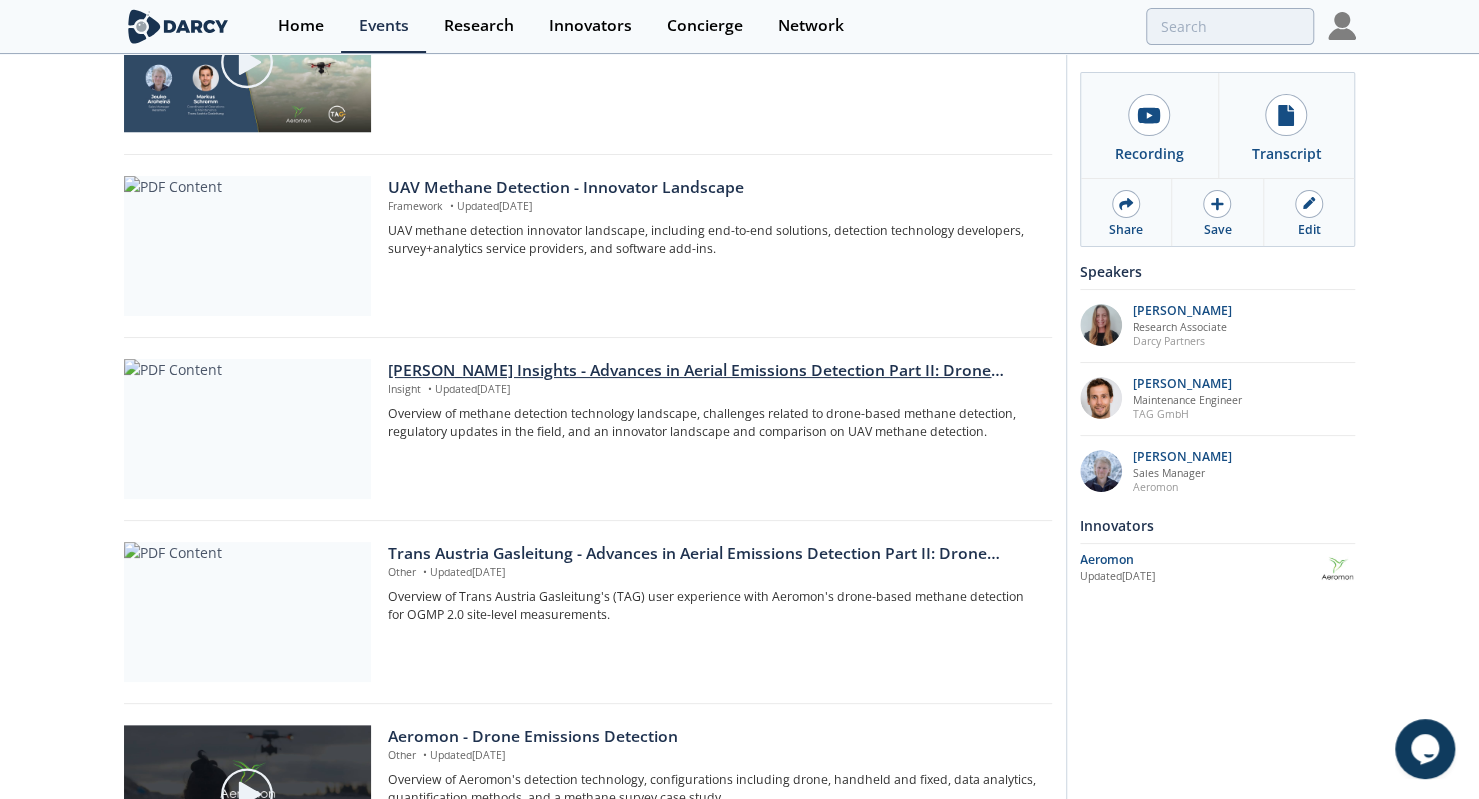 click on "Darcy Insights - Advances in Aerial Emissions Detection Part II: Drone Innovations" at bounding box center [712, 371] 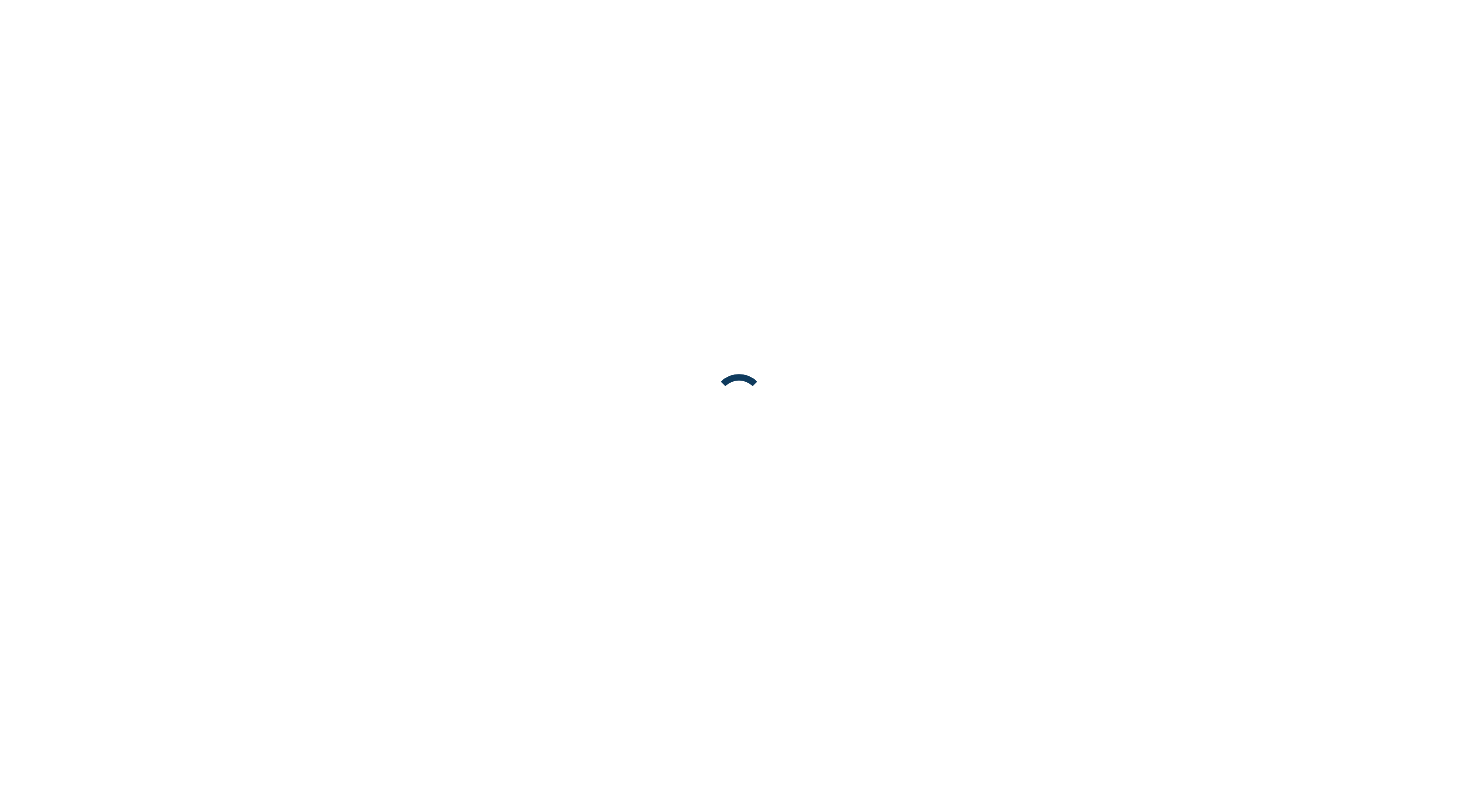 scroll, scrollTop: 0, scrollLeft: 0, axis: both 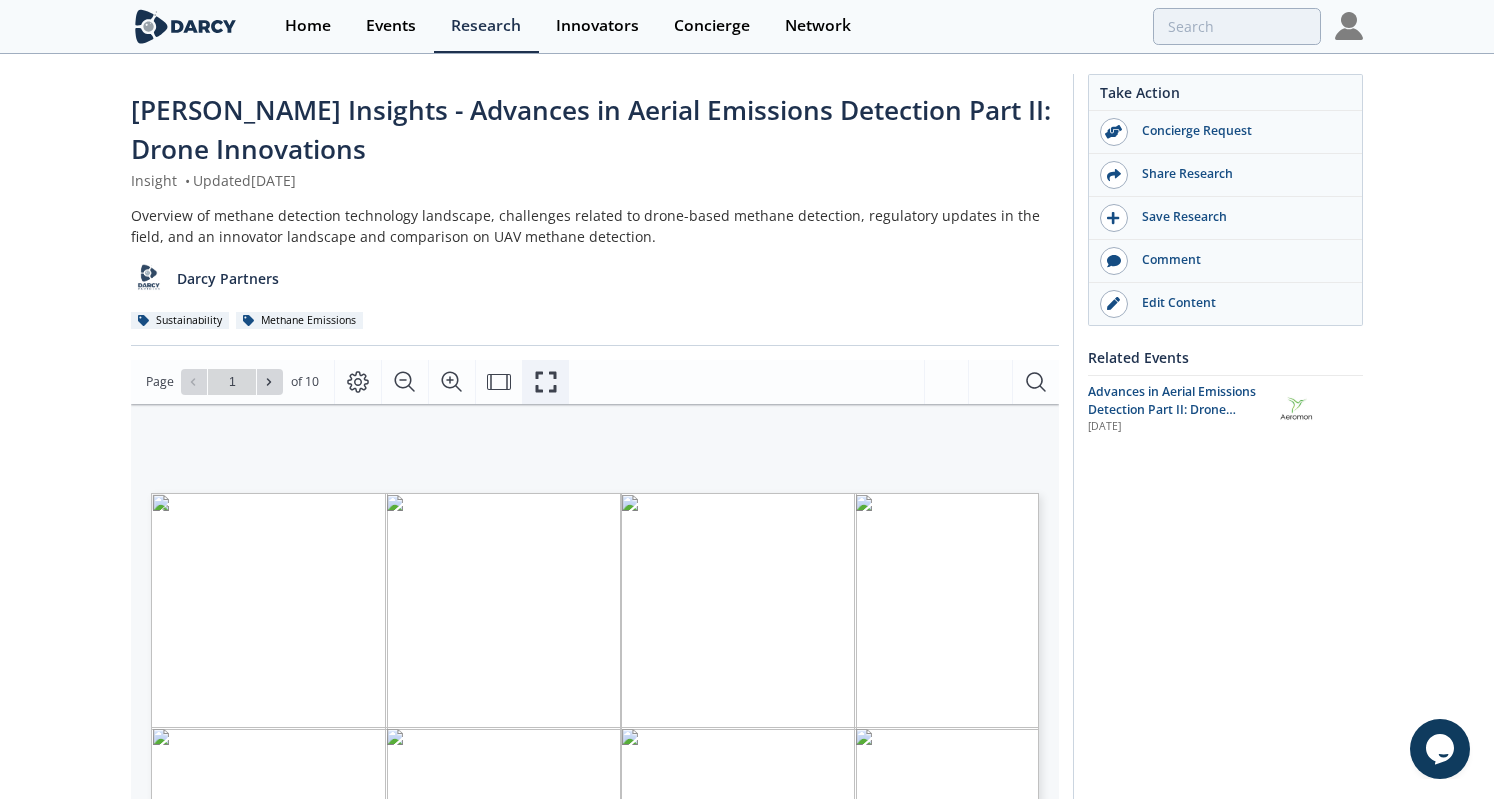 click at bounding box center (545, 382) 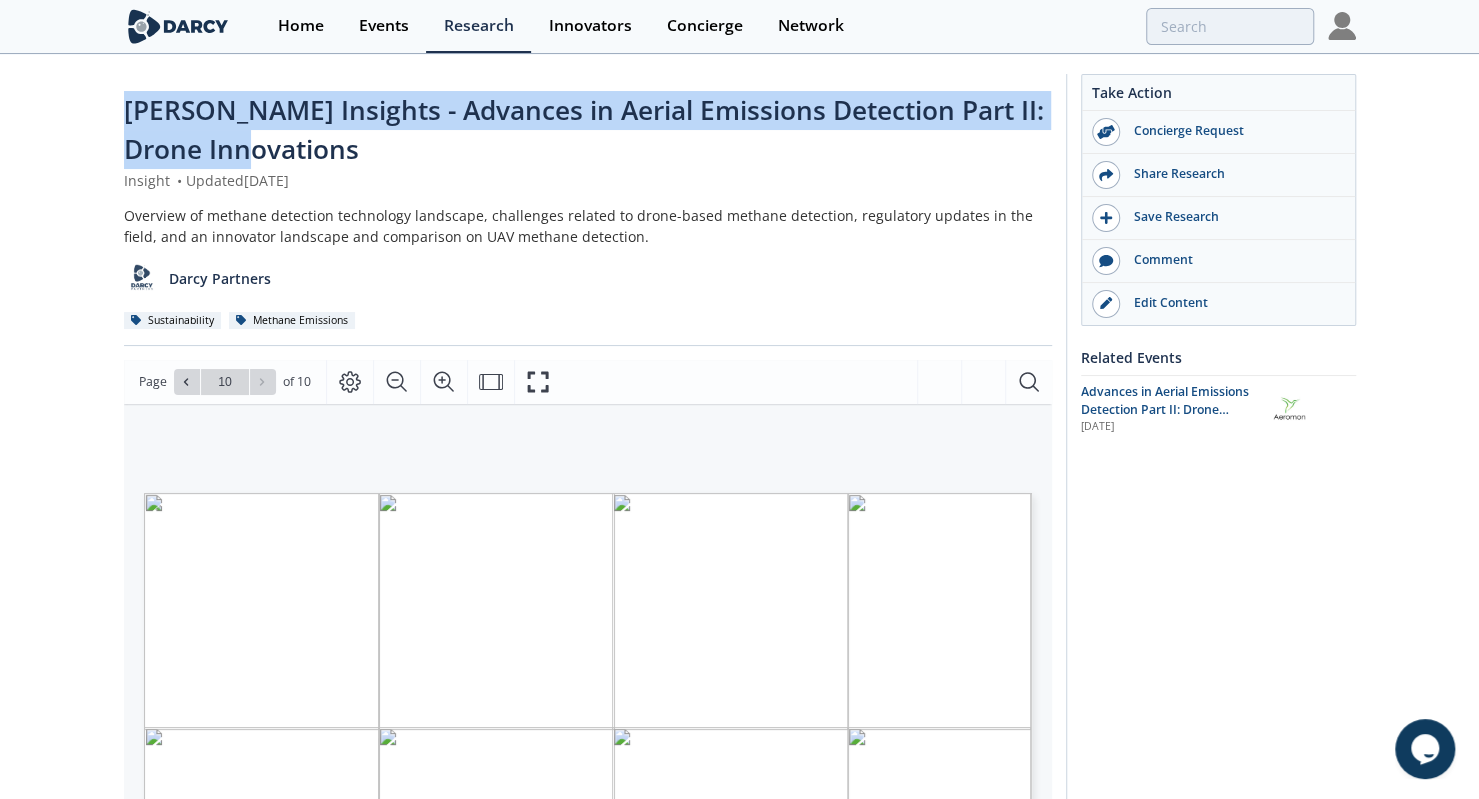 drag, startPoint x: 110, startPoint y: 108, endPoint x: 300, endPoint y: 163, distance: 197.8004 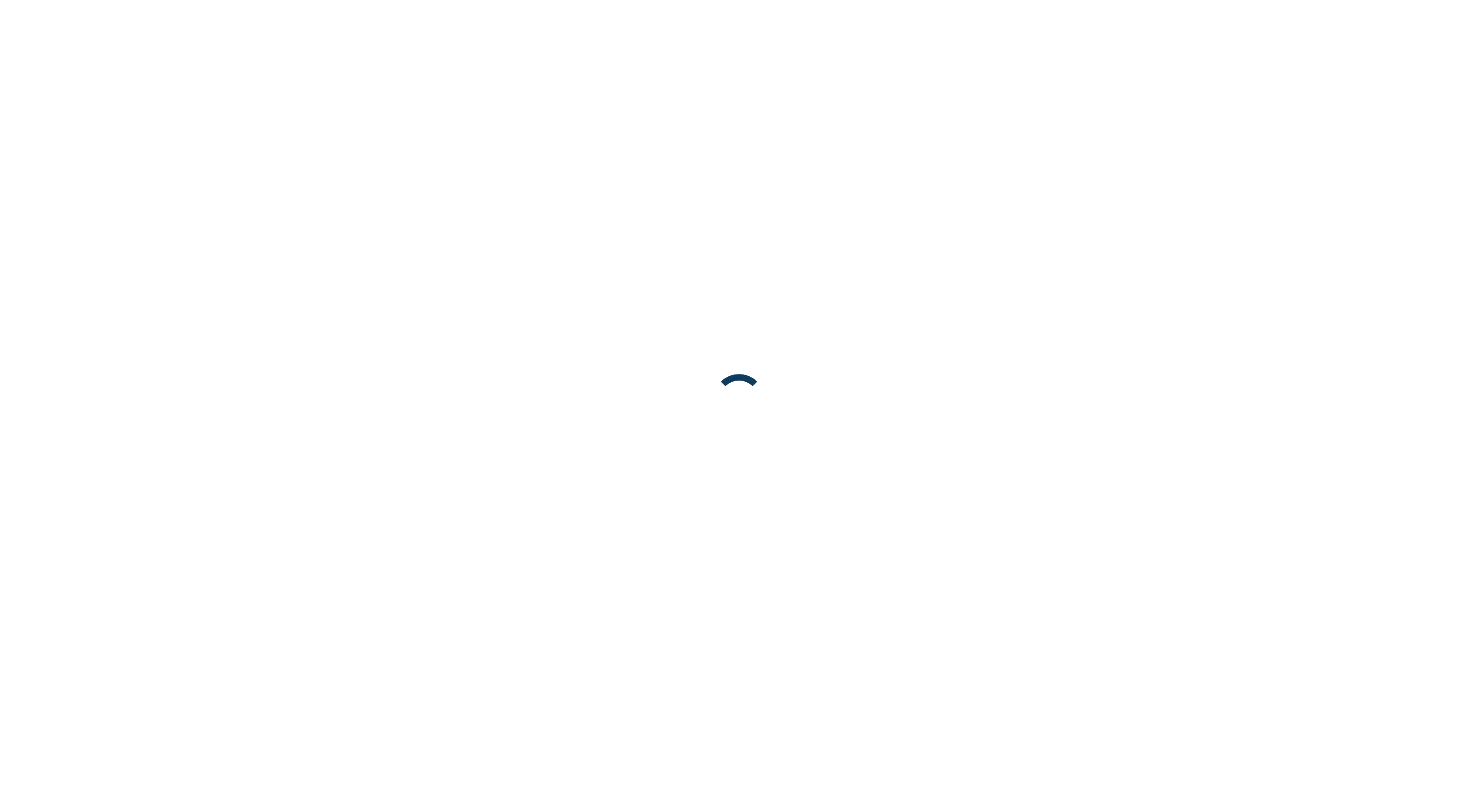 scroll, scrollTop: 0, scrollLeft: 0, axis: both 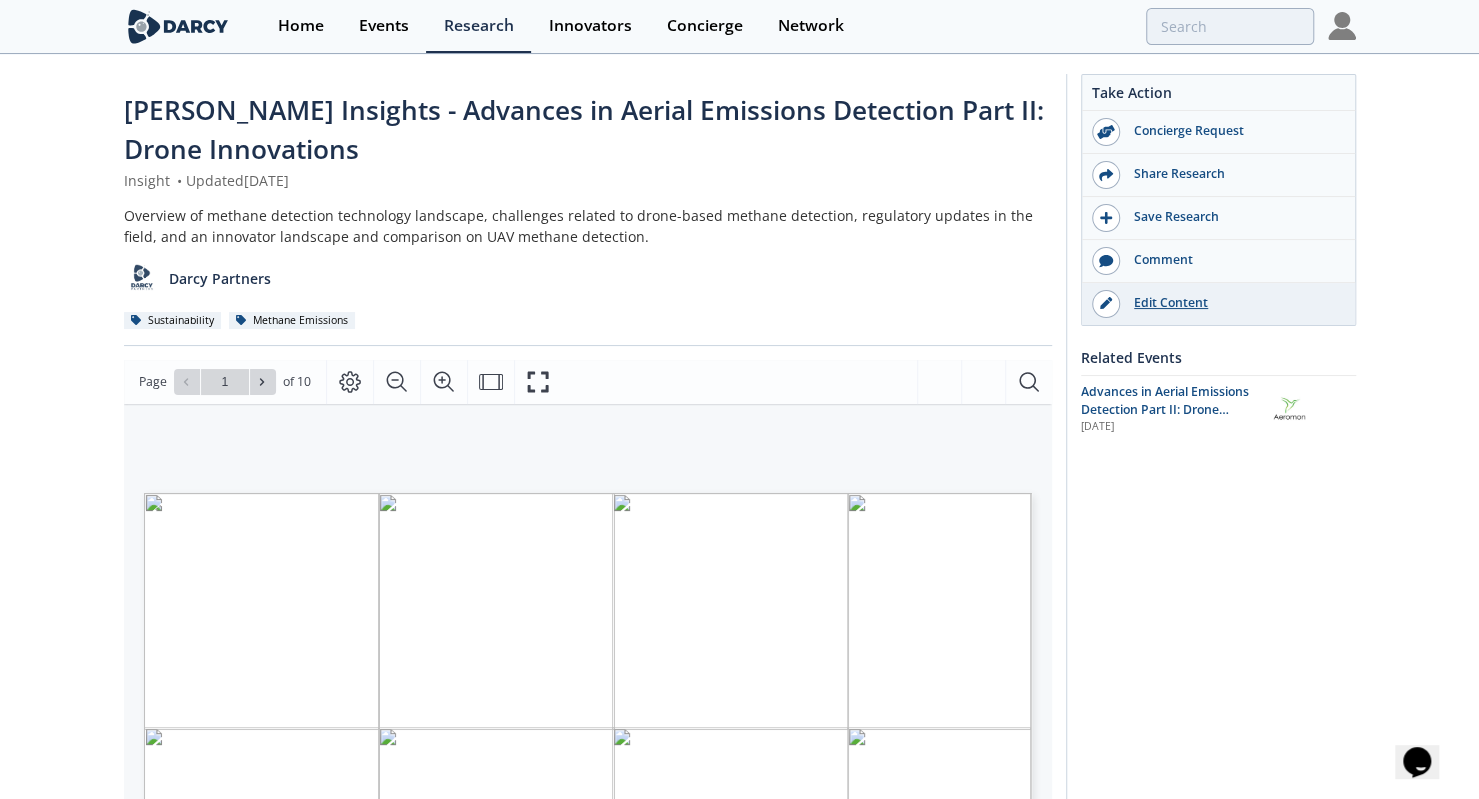 click on "Edit Content" at bounding box center [1218, 304] 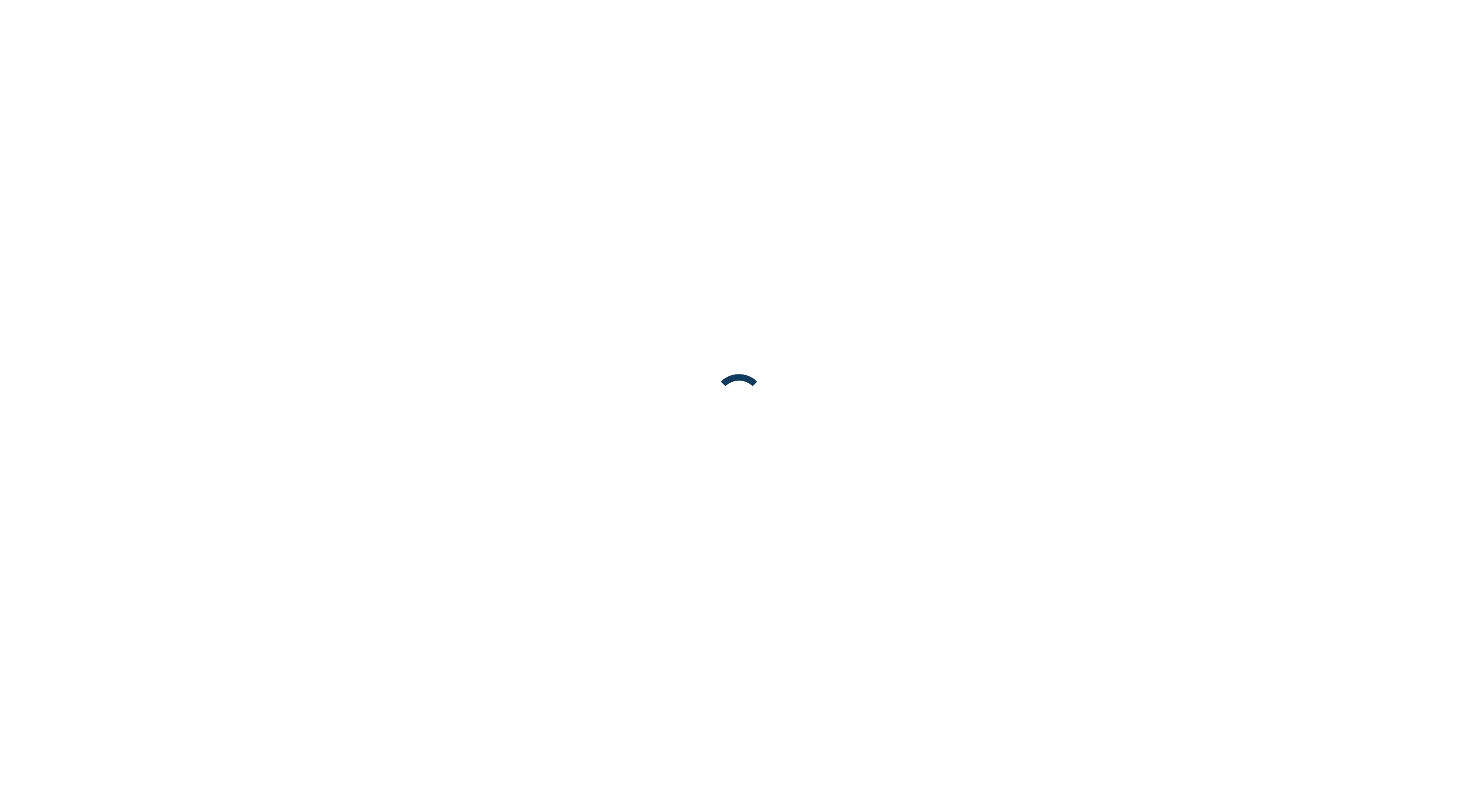 scroll, scrollTop: 0, scrollLeft: 0, axis: both 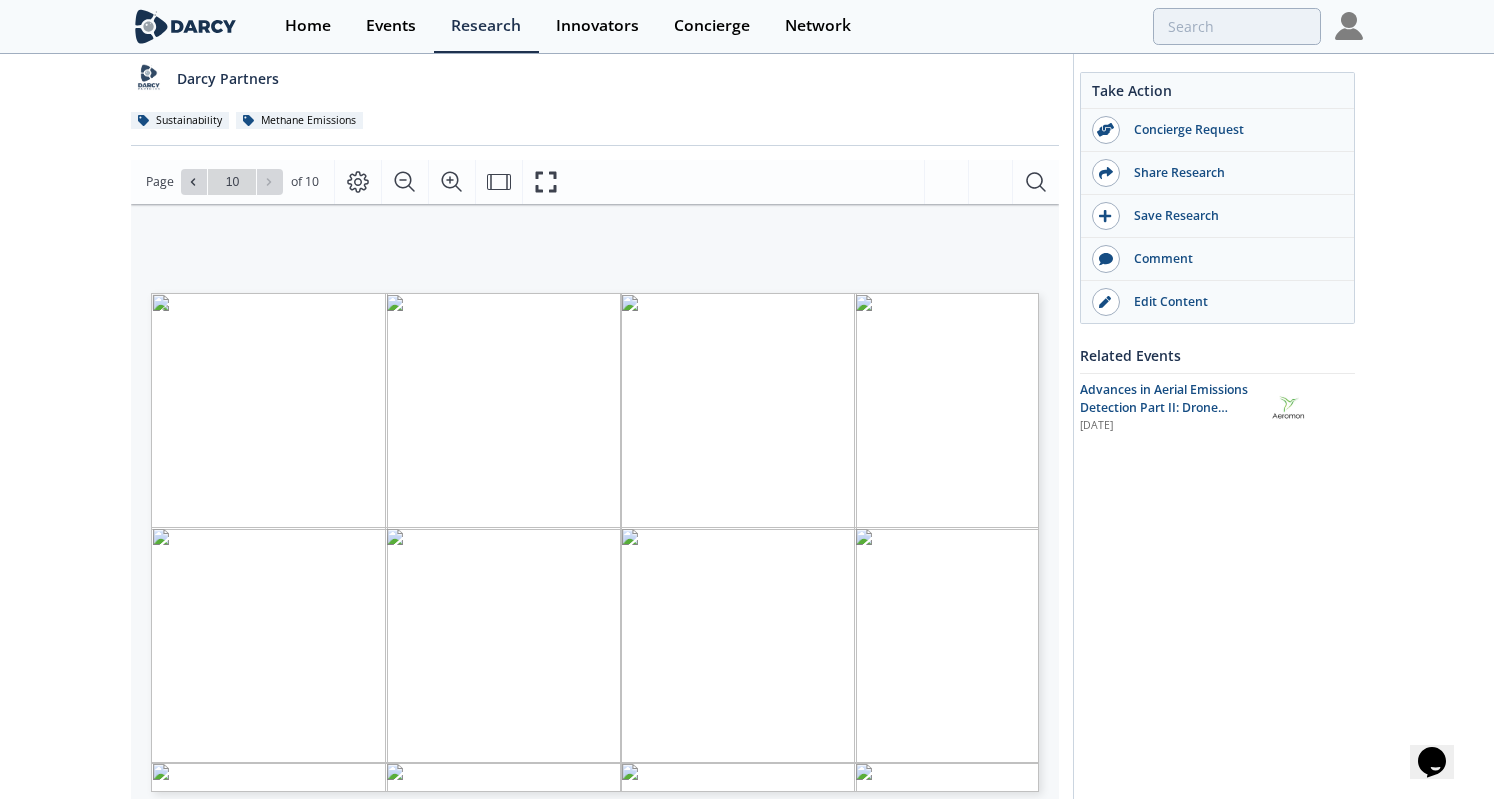 type on "9" 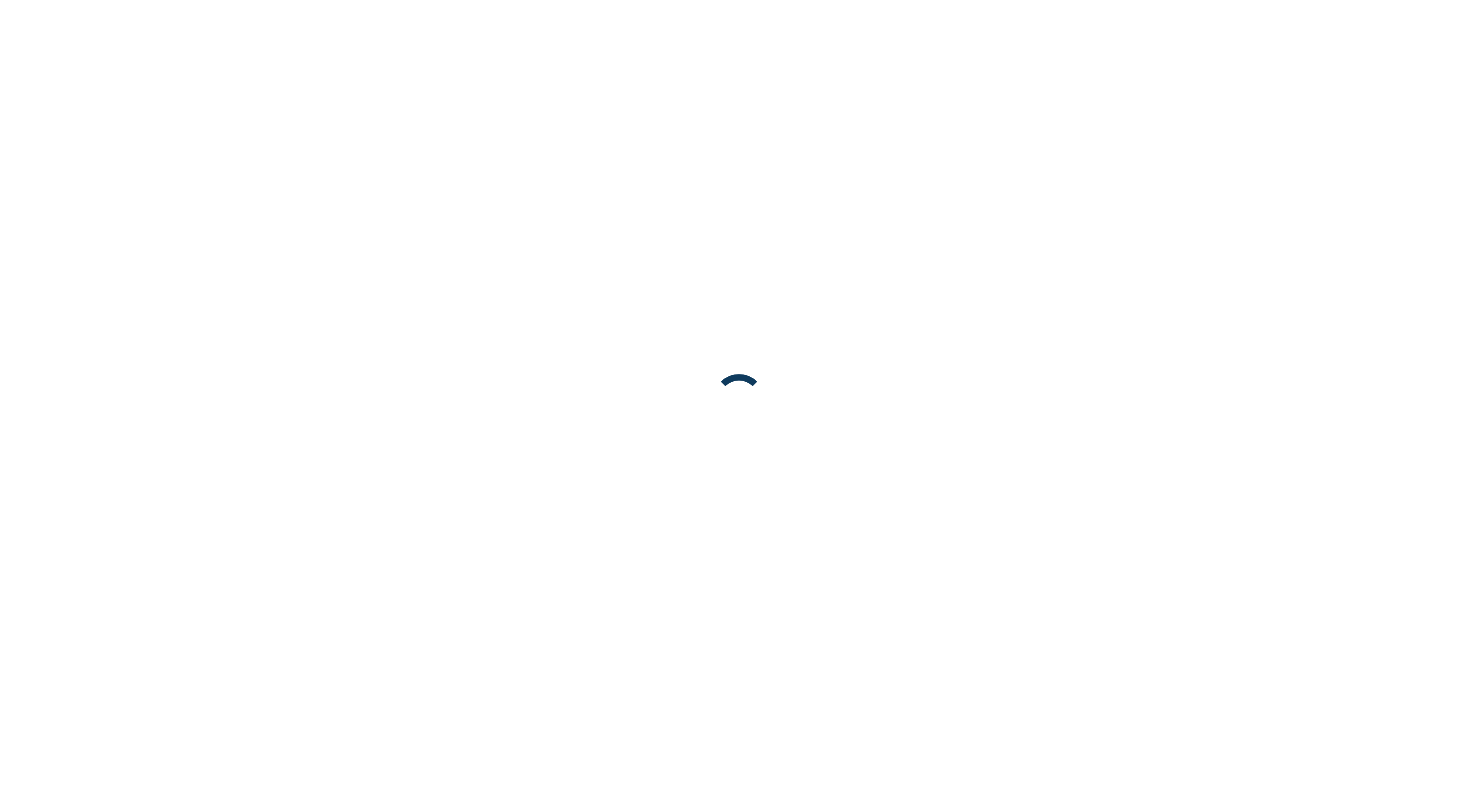 scroll, scrollTop: 0, scrollLeft: 0, axis: both 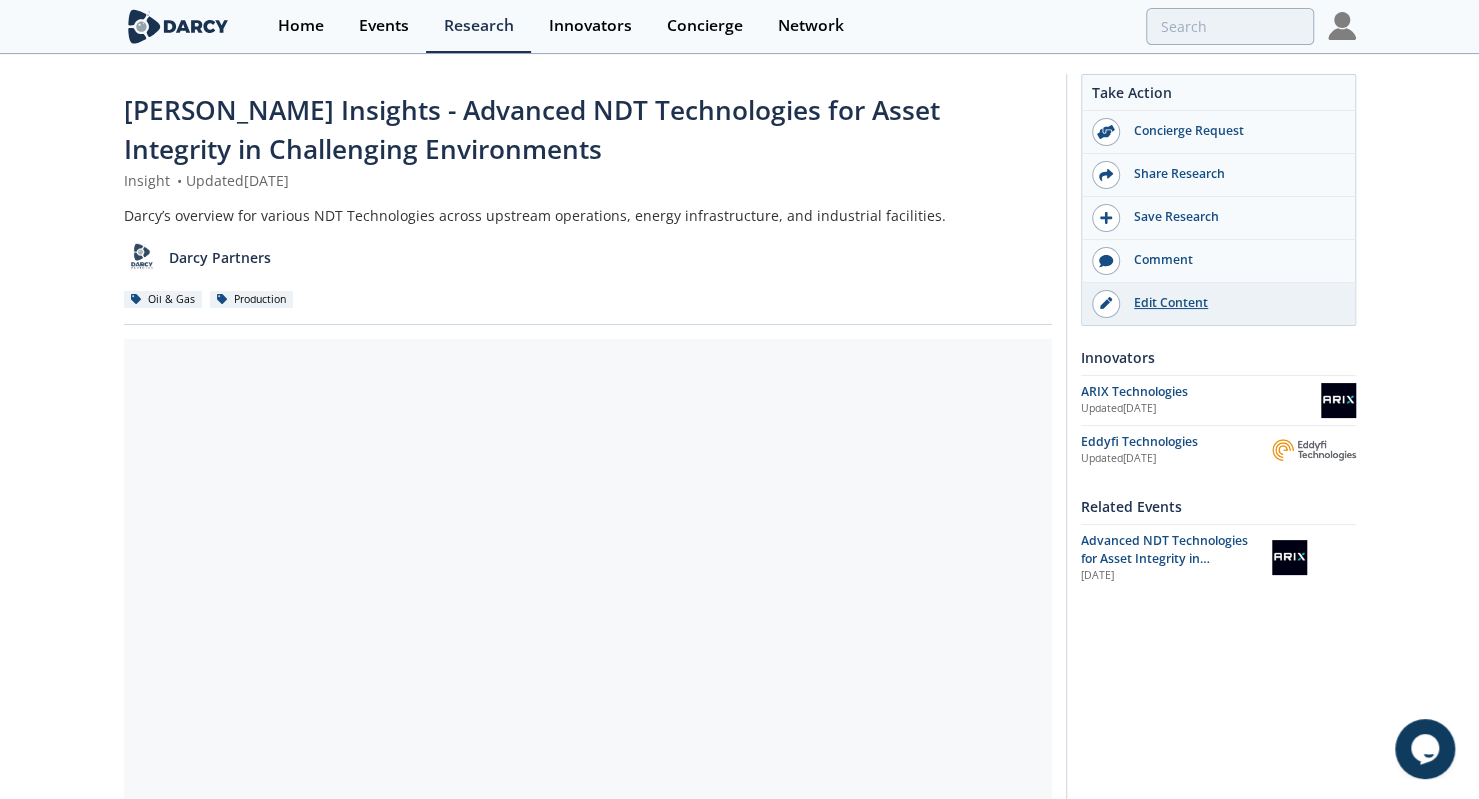 click on "Edit Content" at bounding box center [1232, 303] 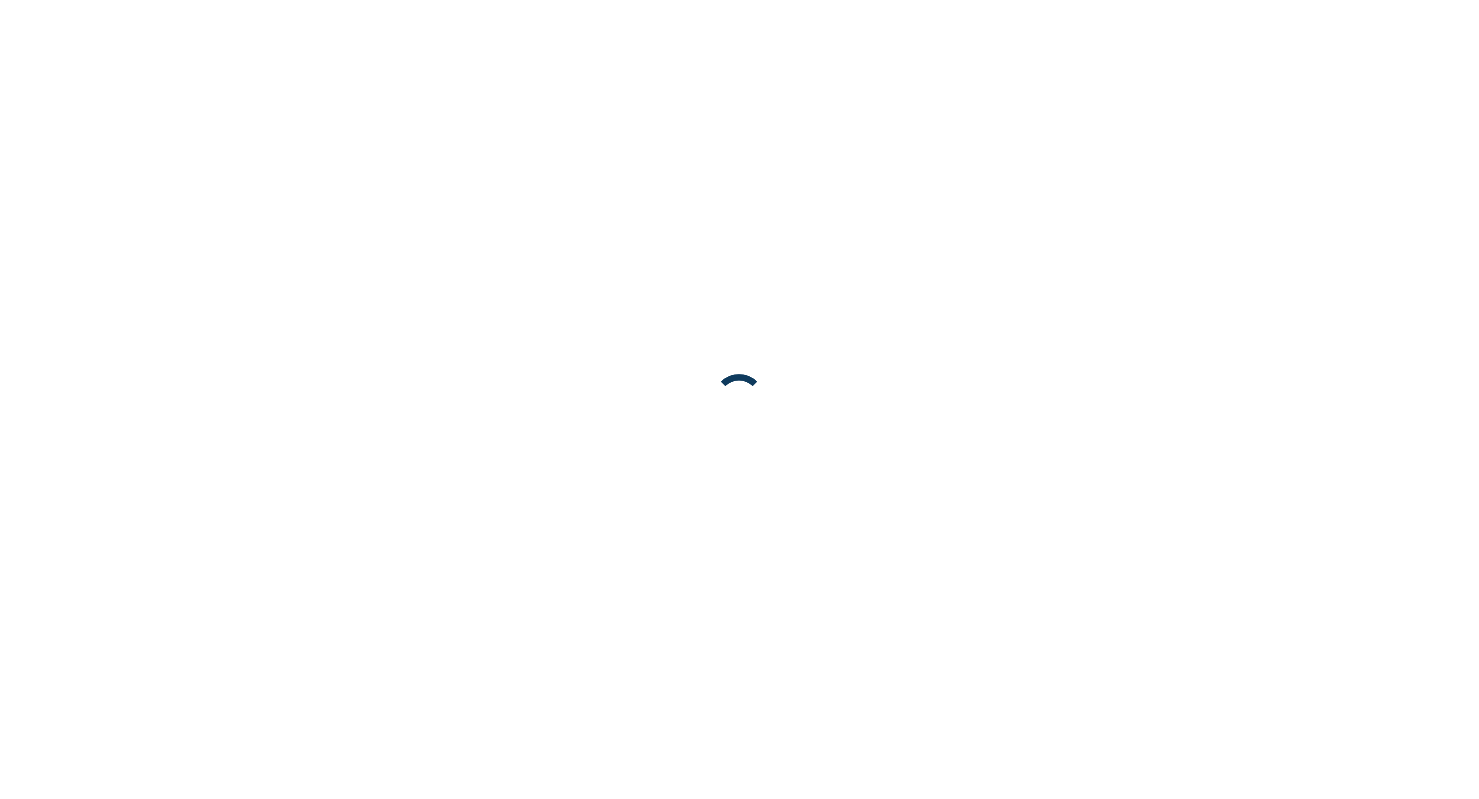 scroll, scrollTop: 0, scrollLeft: 0, axis: both 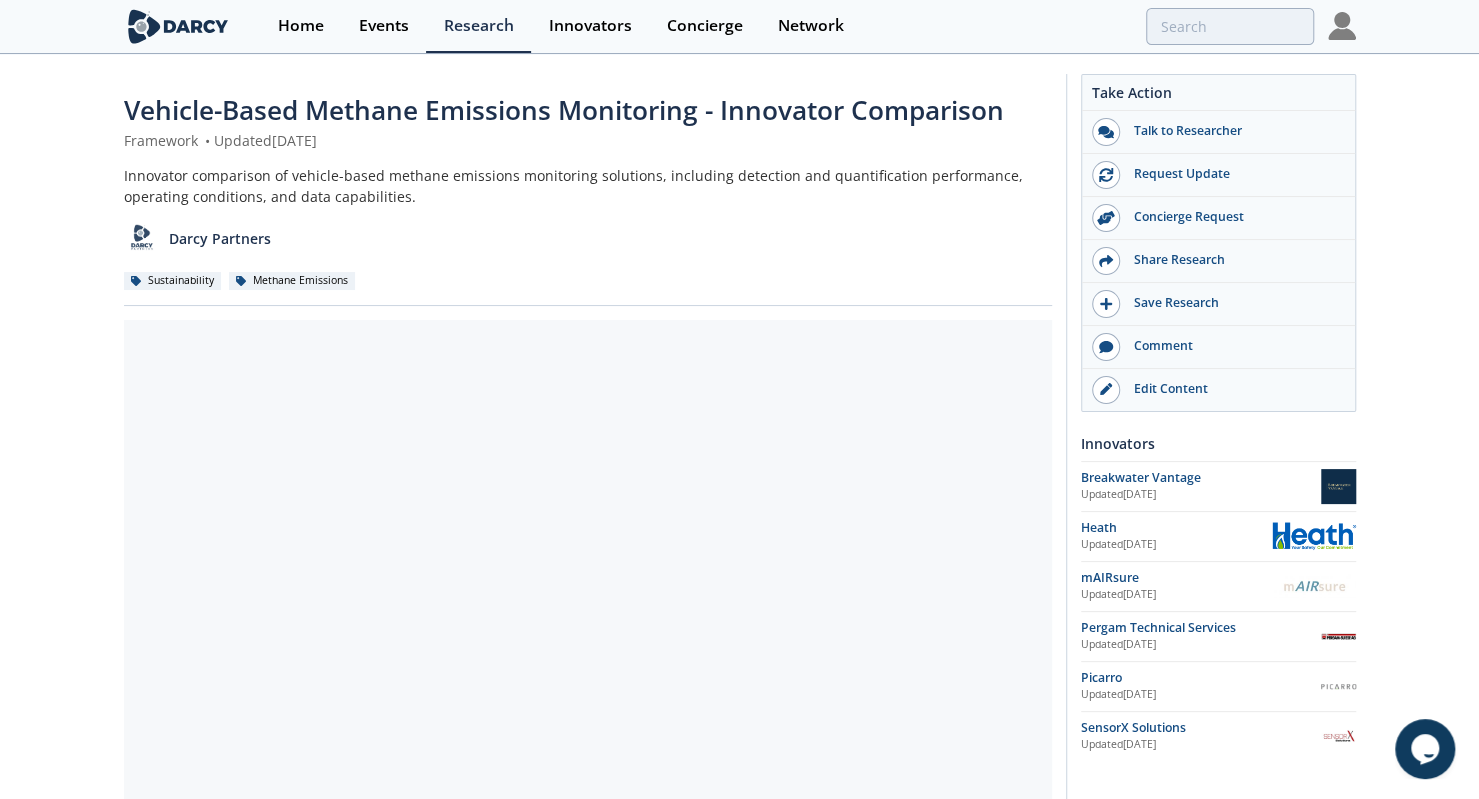 click on "Vehicle-Based Methane Emissions Monitoring - Innovator Comparison
Framework
•
Updated  June 30, 2025
Innovator comparison of vehicle-based methane emissions monitoring solutions, including detection and quantification performance, operating conditions, and data capabilities.
Darcy Partners
Sustainability
Methane Emissions" 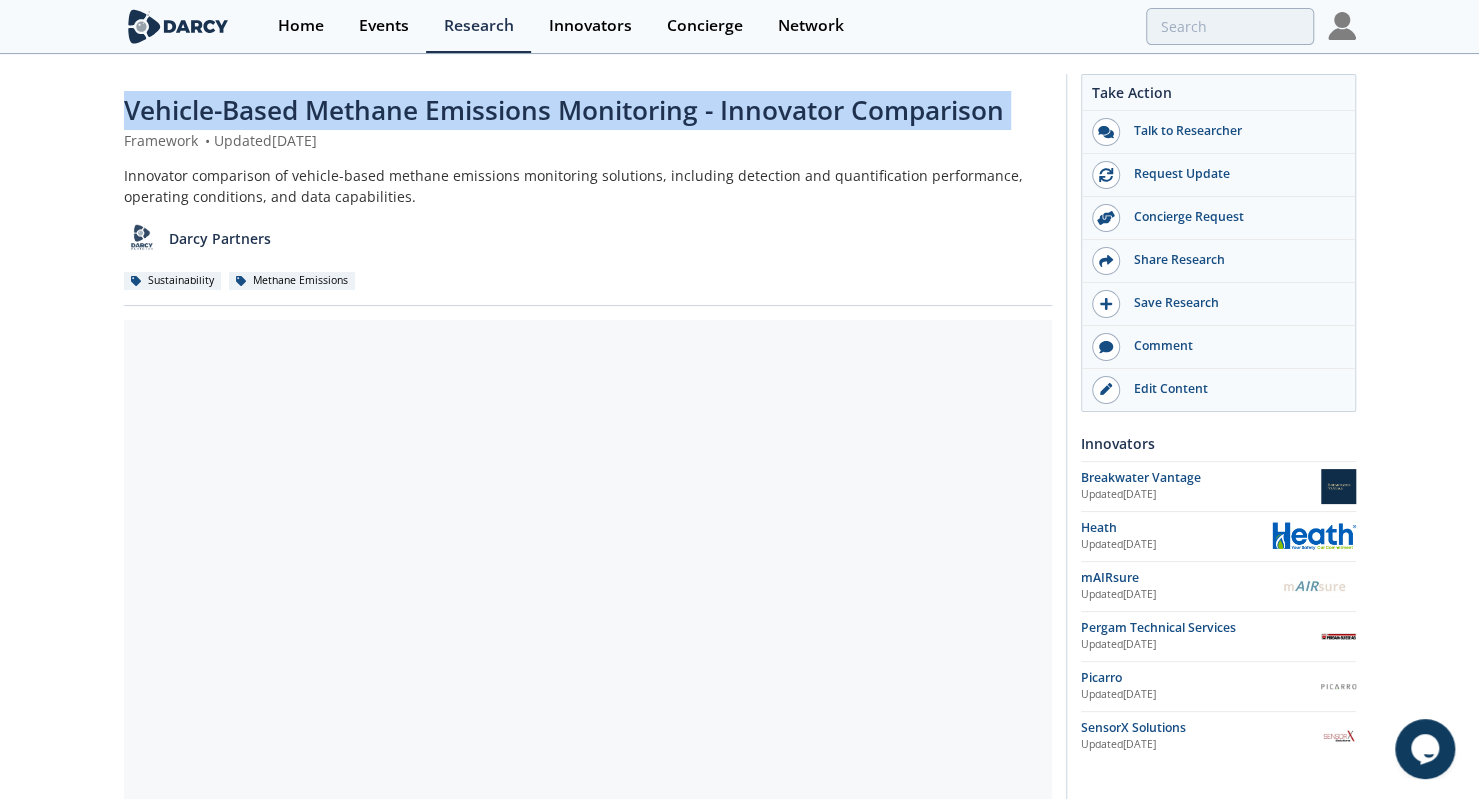 click on "Vehicle-Based Methane Emissions Monitoring - Innovator Comparison
Framework
•
Updated  June 30, 2025
Innovator comparison of vehicle-based methane emissions monitoring solutions, including detection and quantification performance, operating conditions, and data capabilities.
Darcy Partners
Sustainability
Methane Emissions" 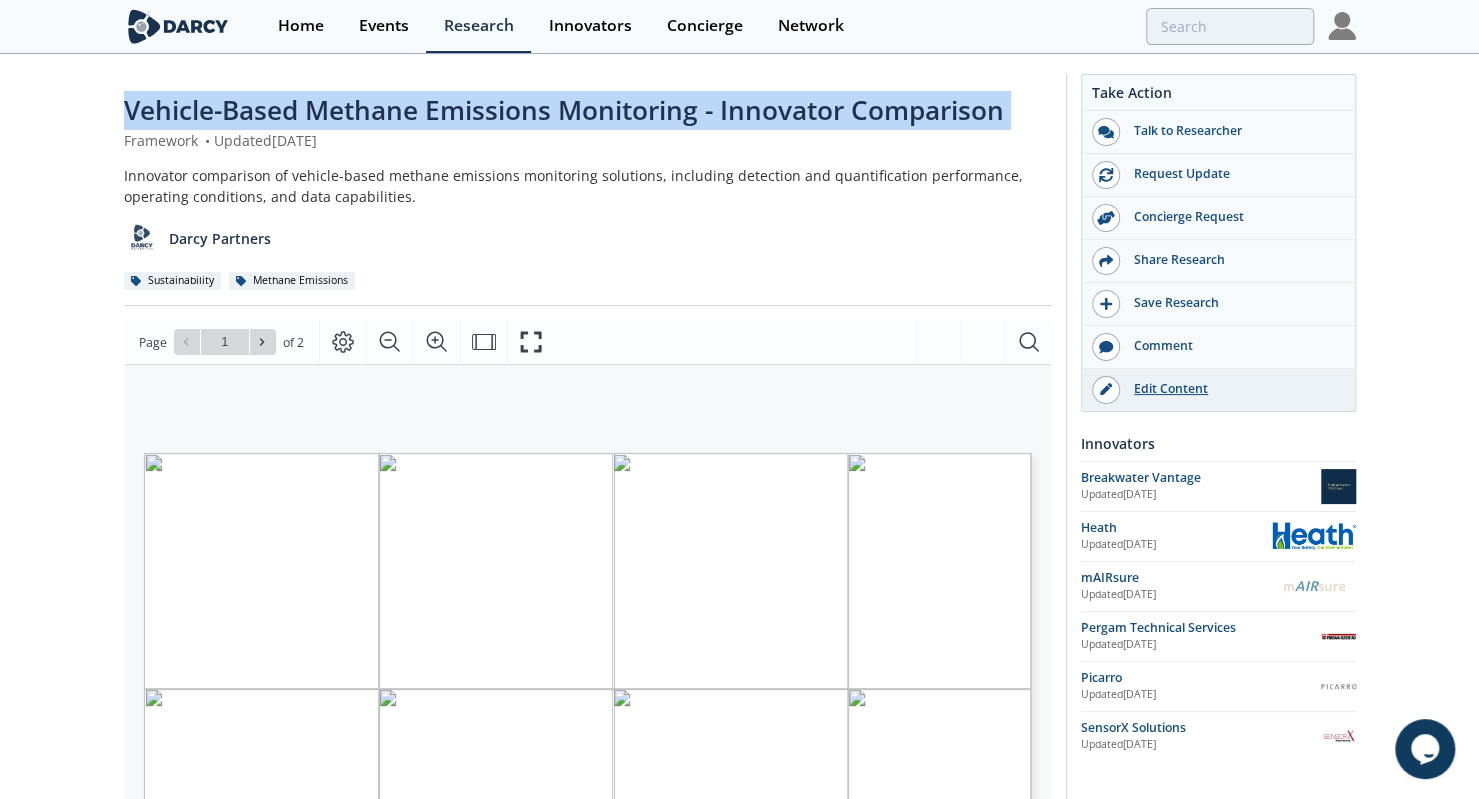 click on "Edit Content" at bounding box center (1232, 389) 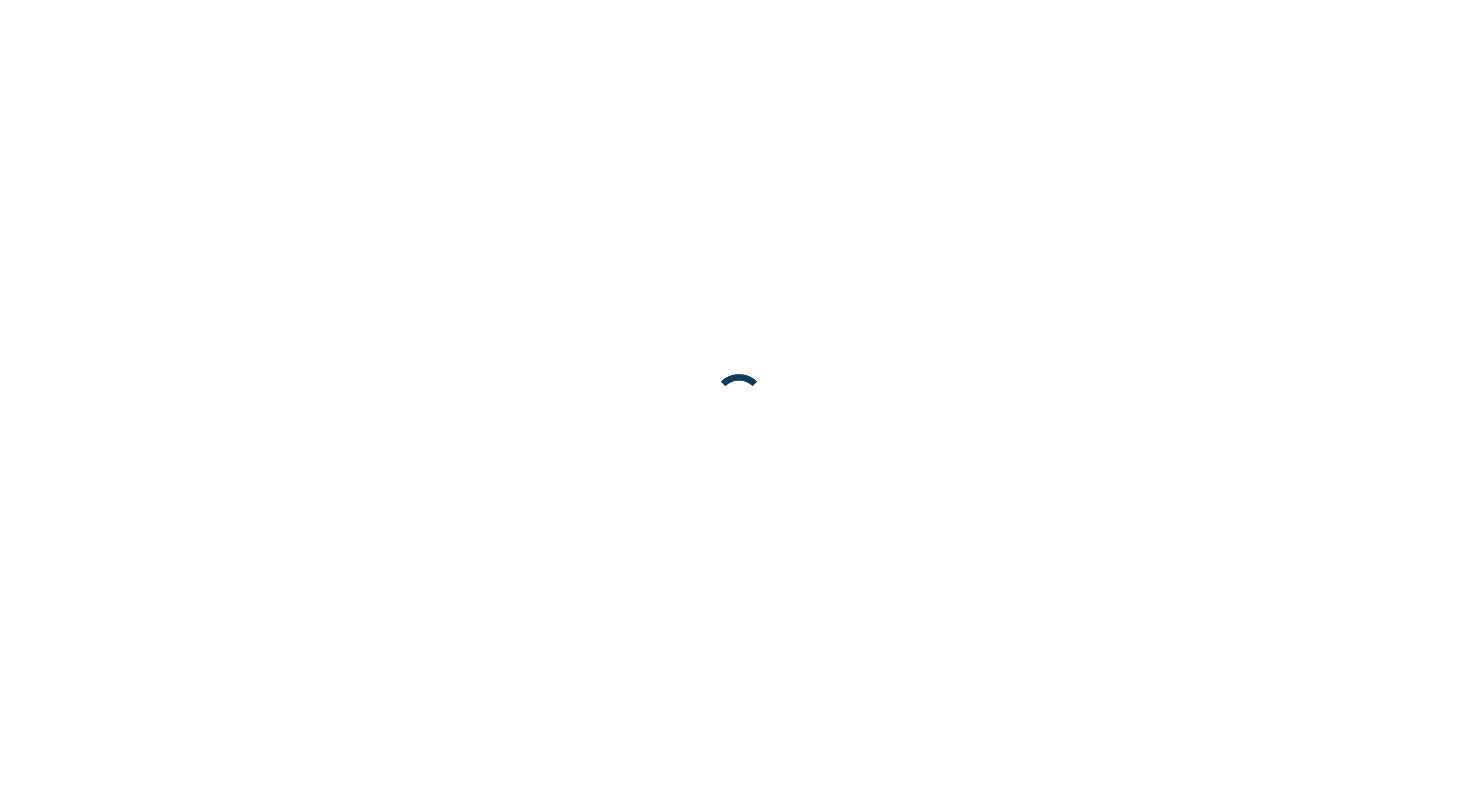scroll, scrollTop: 0, scrollLeft: 0, axis: both 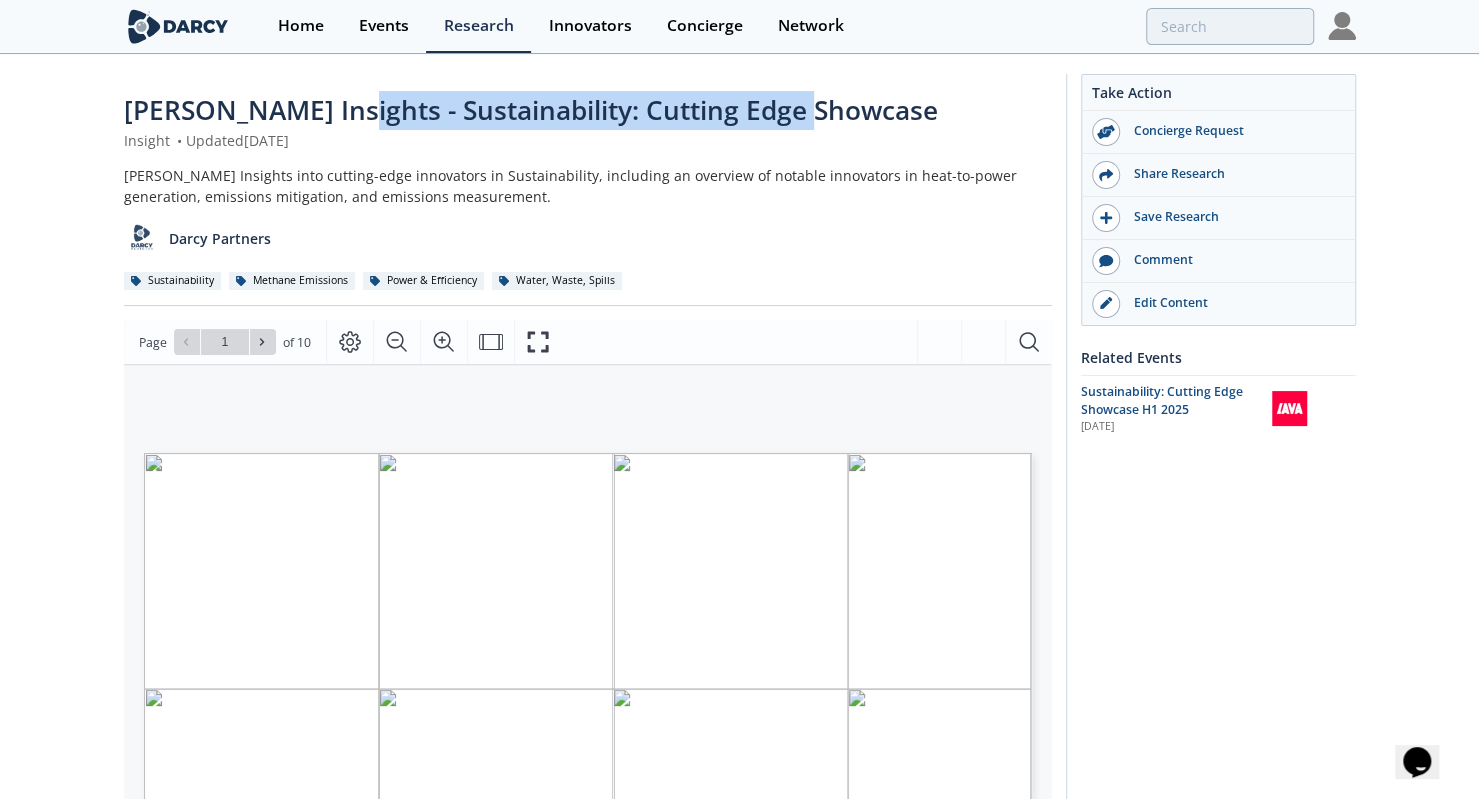 drag, startPoint x: 326, startPoint y: 115, endPoint x: 834, endPoint y: 91, distance: 508.56662 